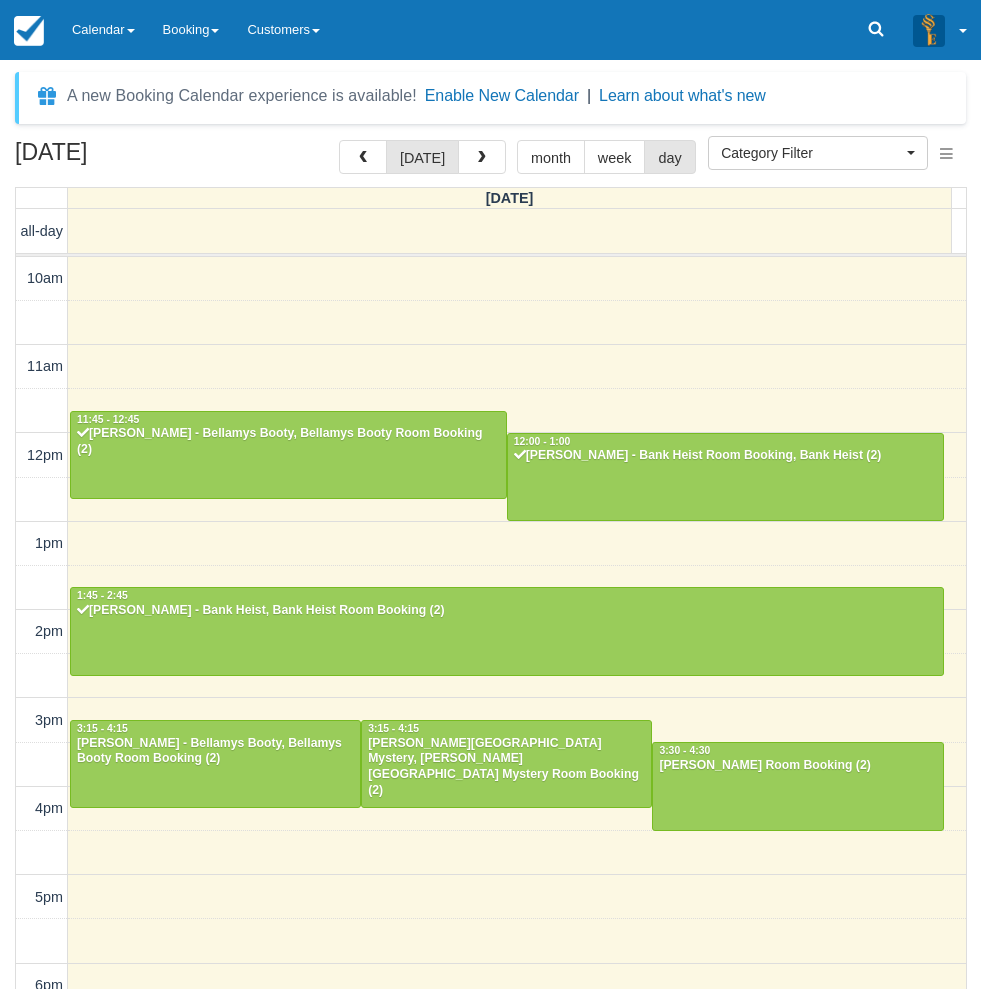 select 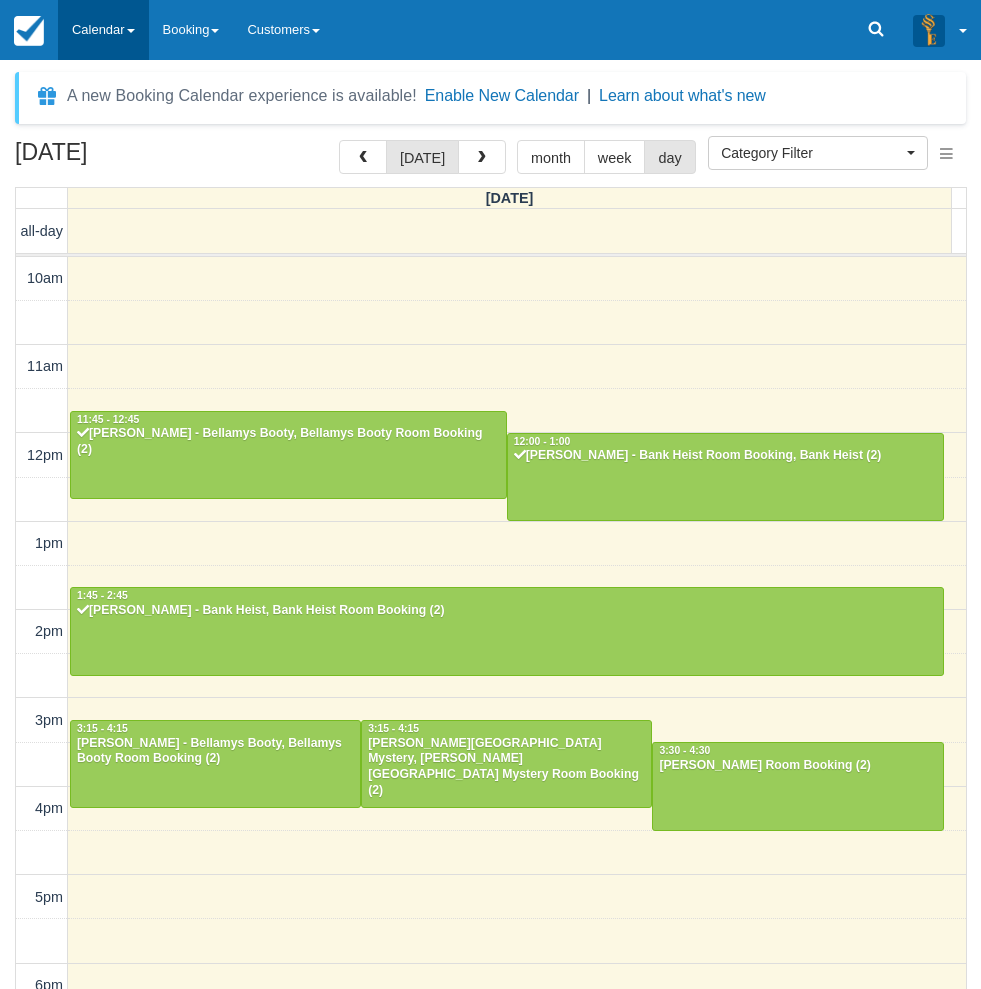 scroll, scrollTop: 0, scrollLeft: 0, axis: both 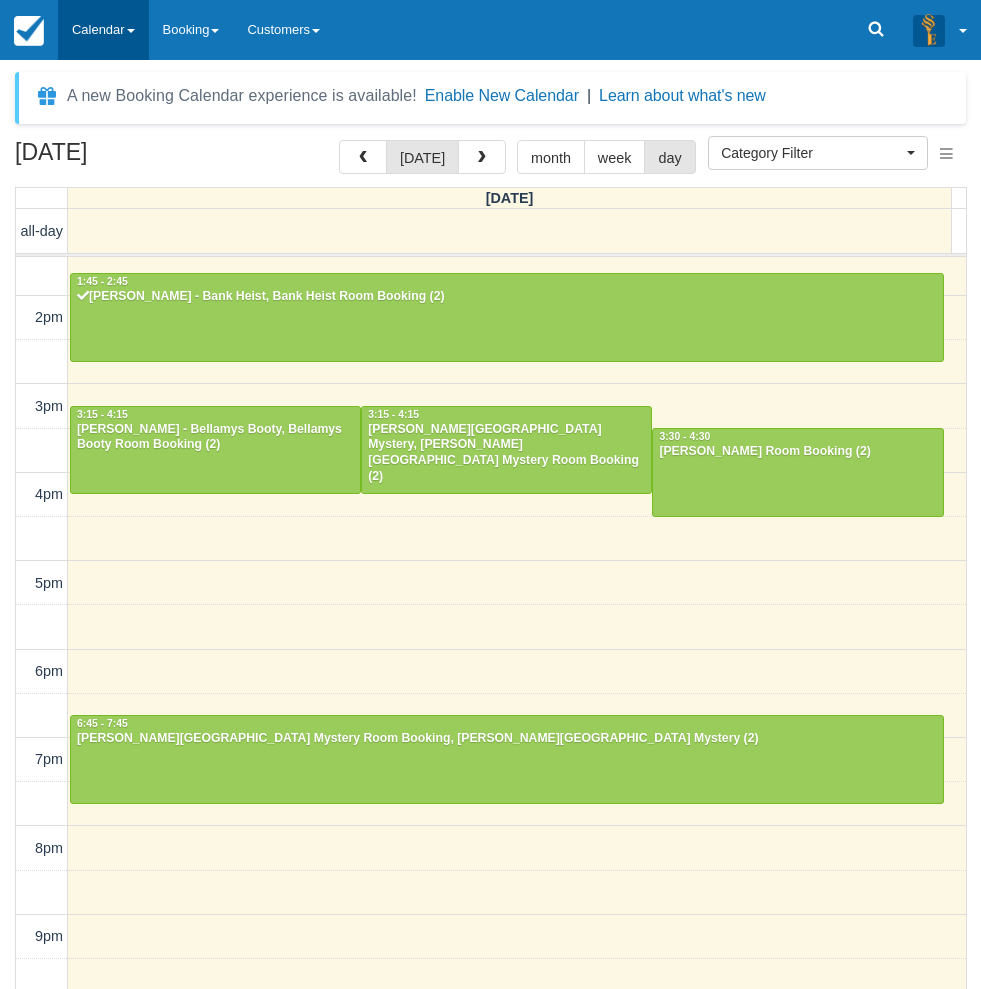 click on "Calendar" at bounding box center [103, 30] 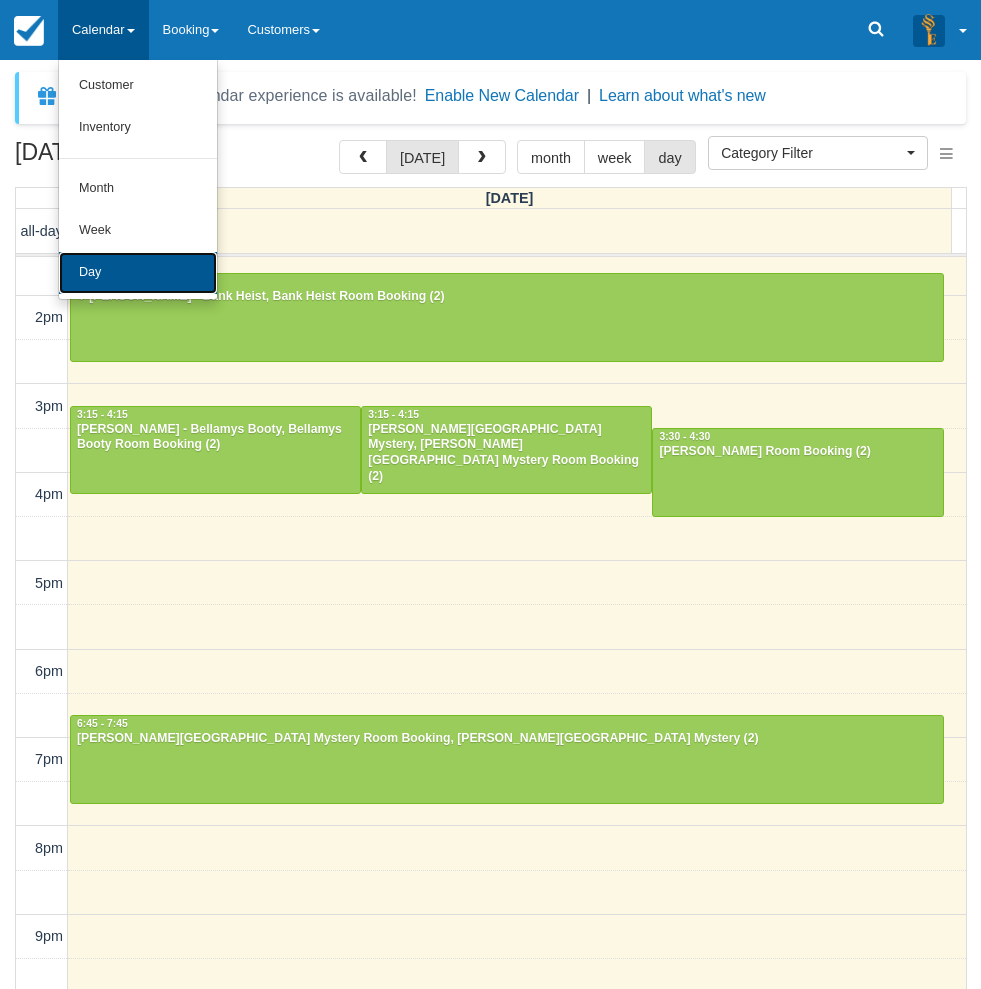 click on "Day" at bounding box center [138, 273] 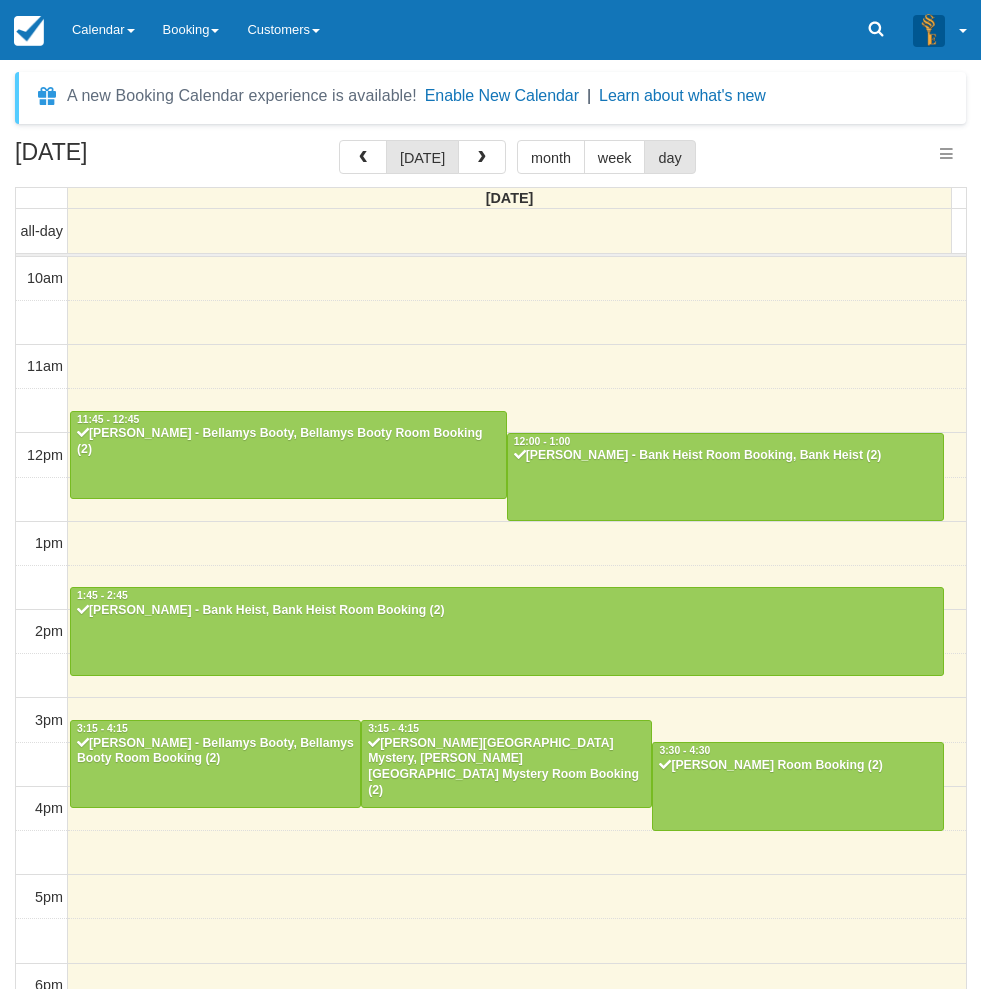 select 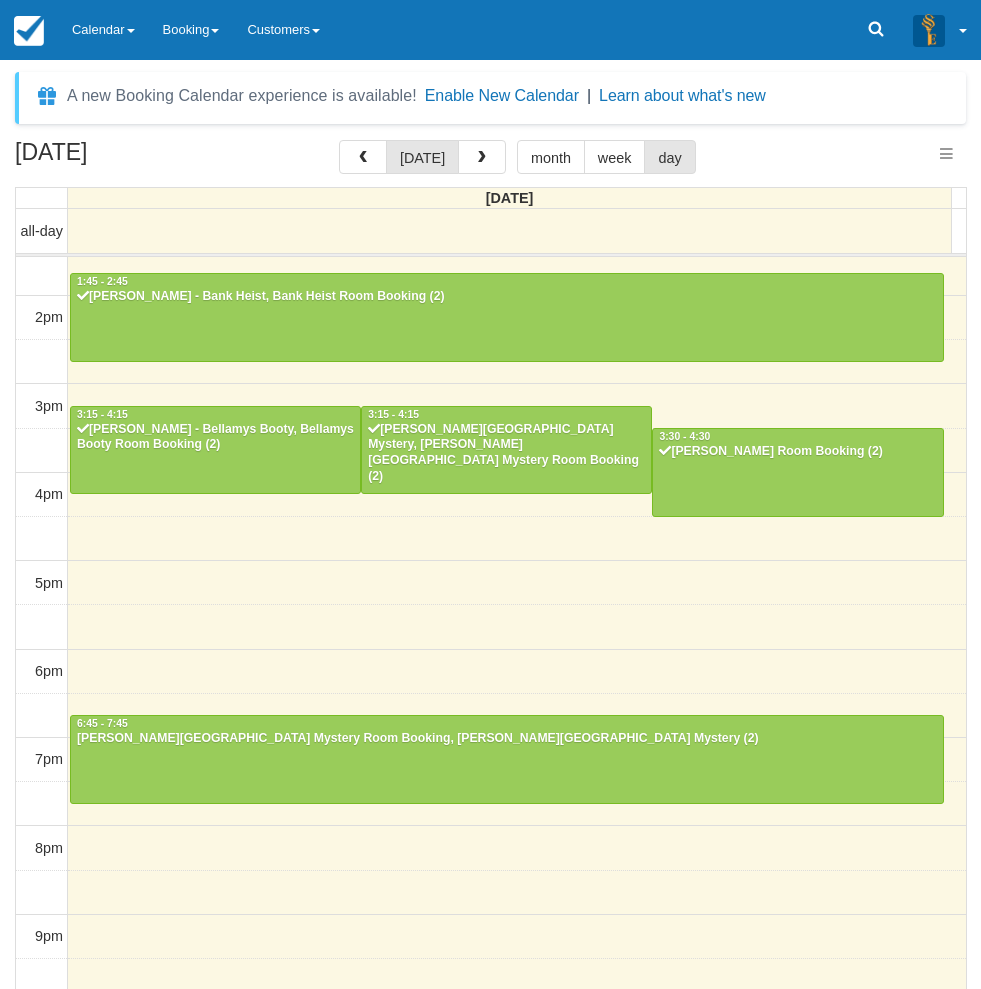 select 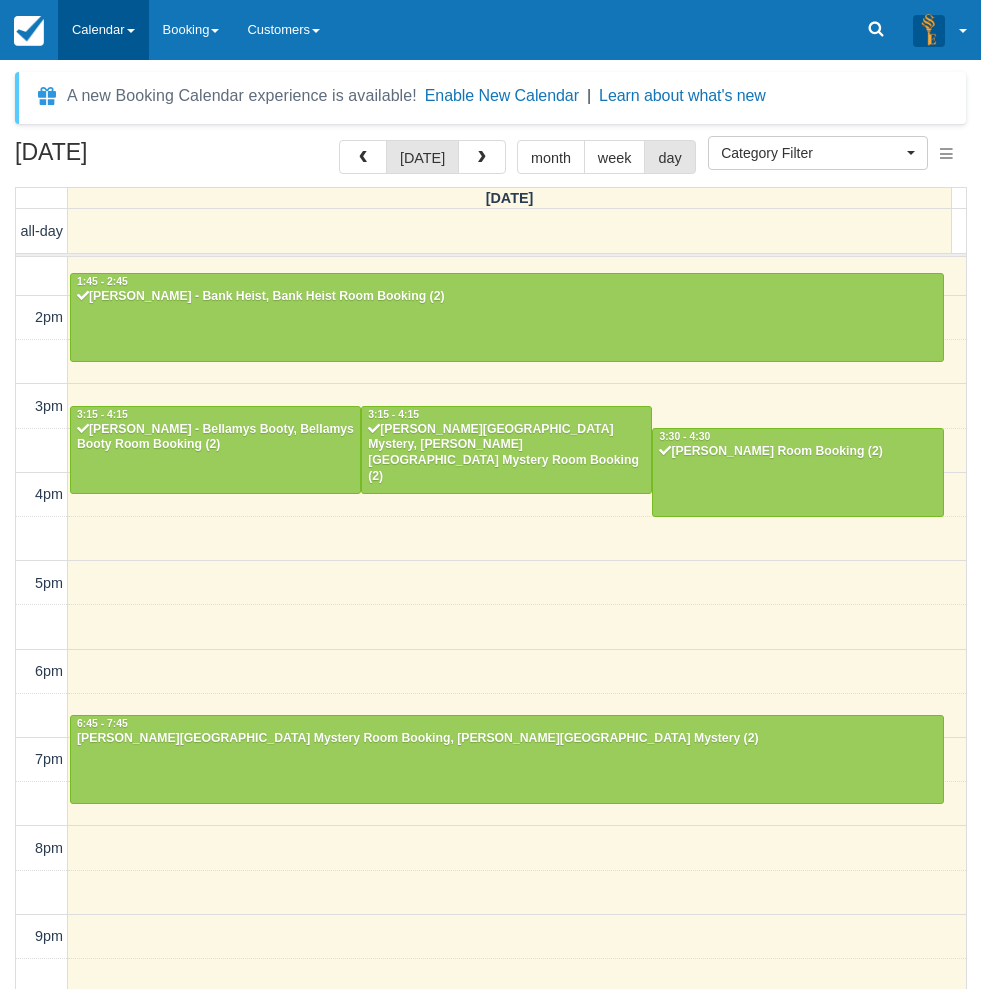 click on "Calendar" at bounding box center (103, 30) 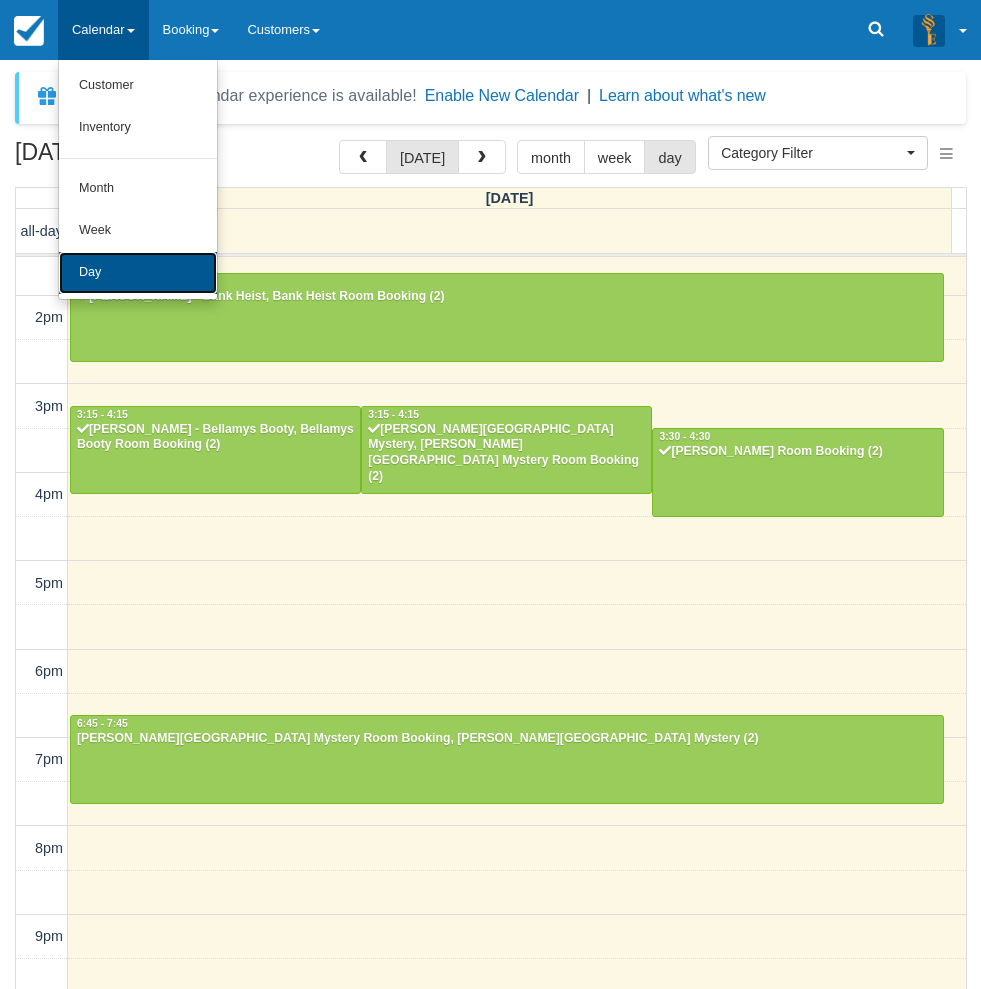 click on "Day" at bounding box center [138, 273] 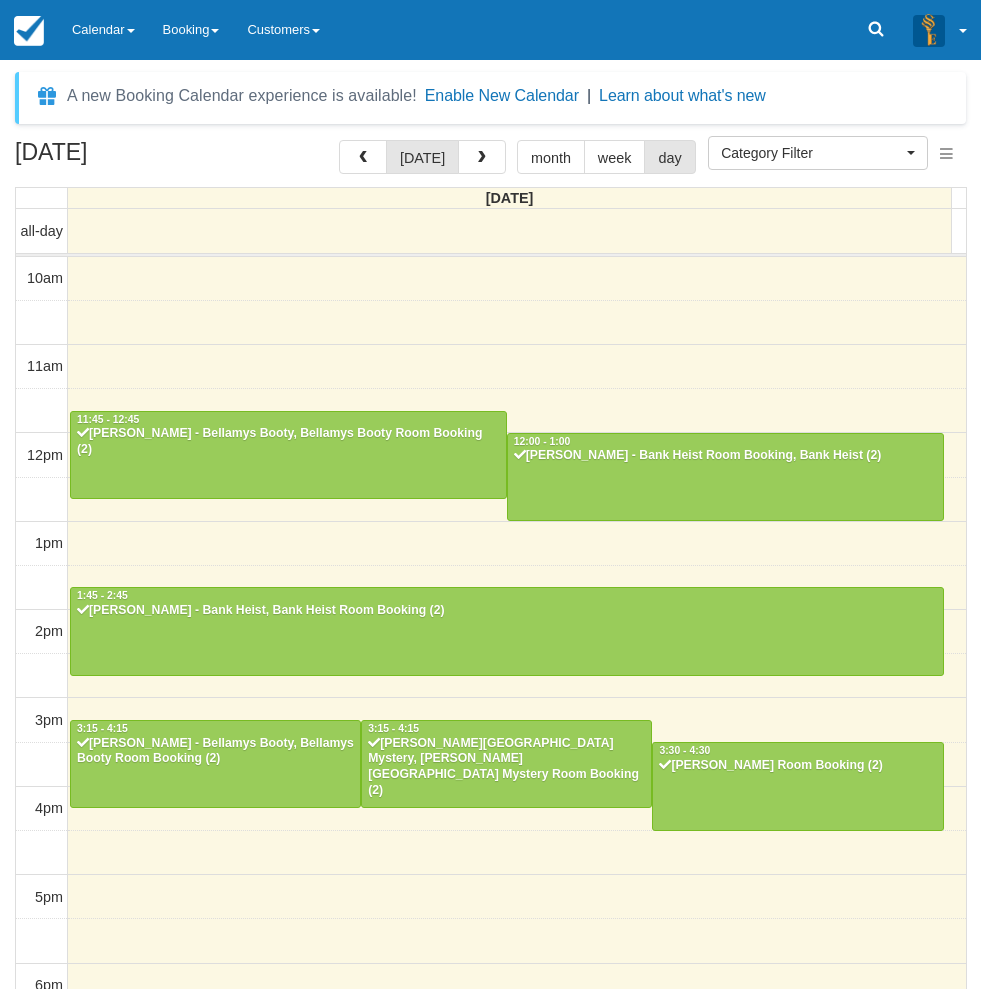 select 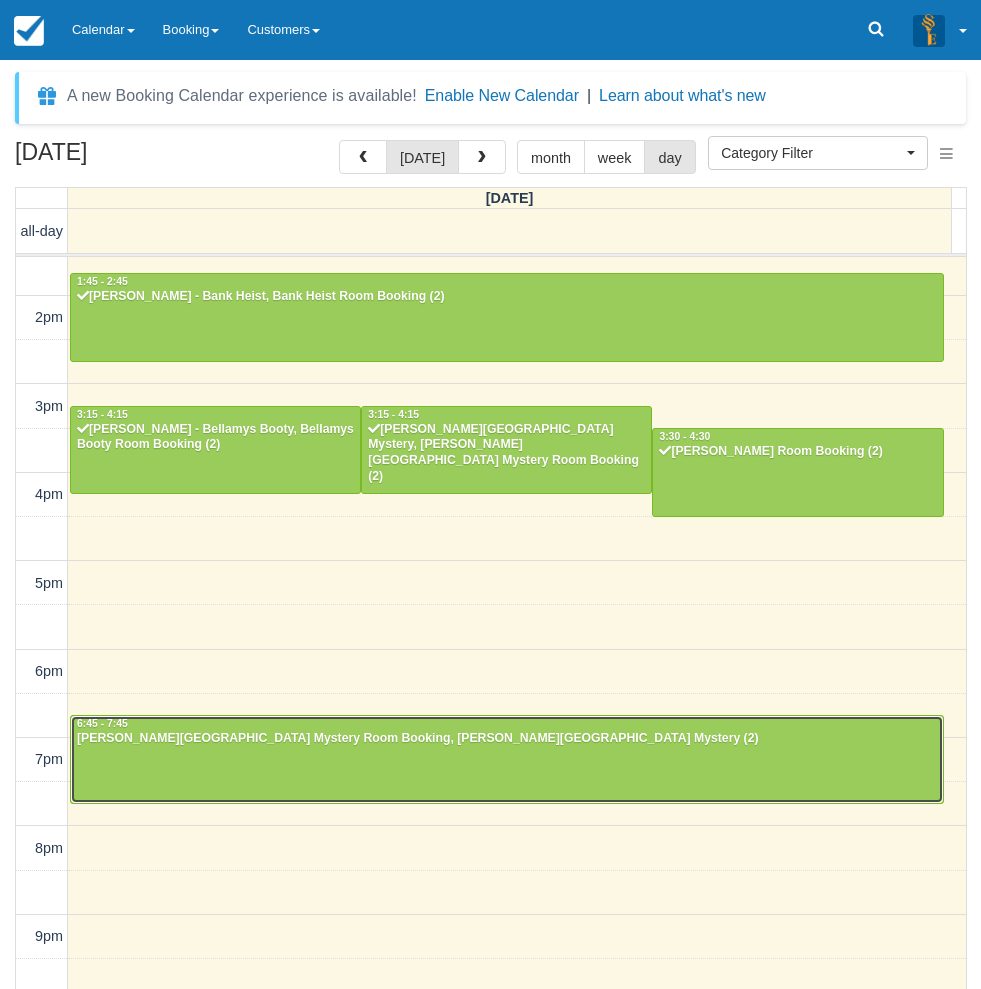 click at bounding box center (507, 759) 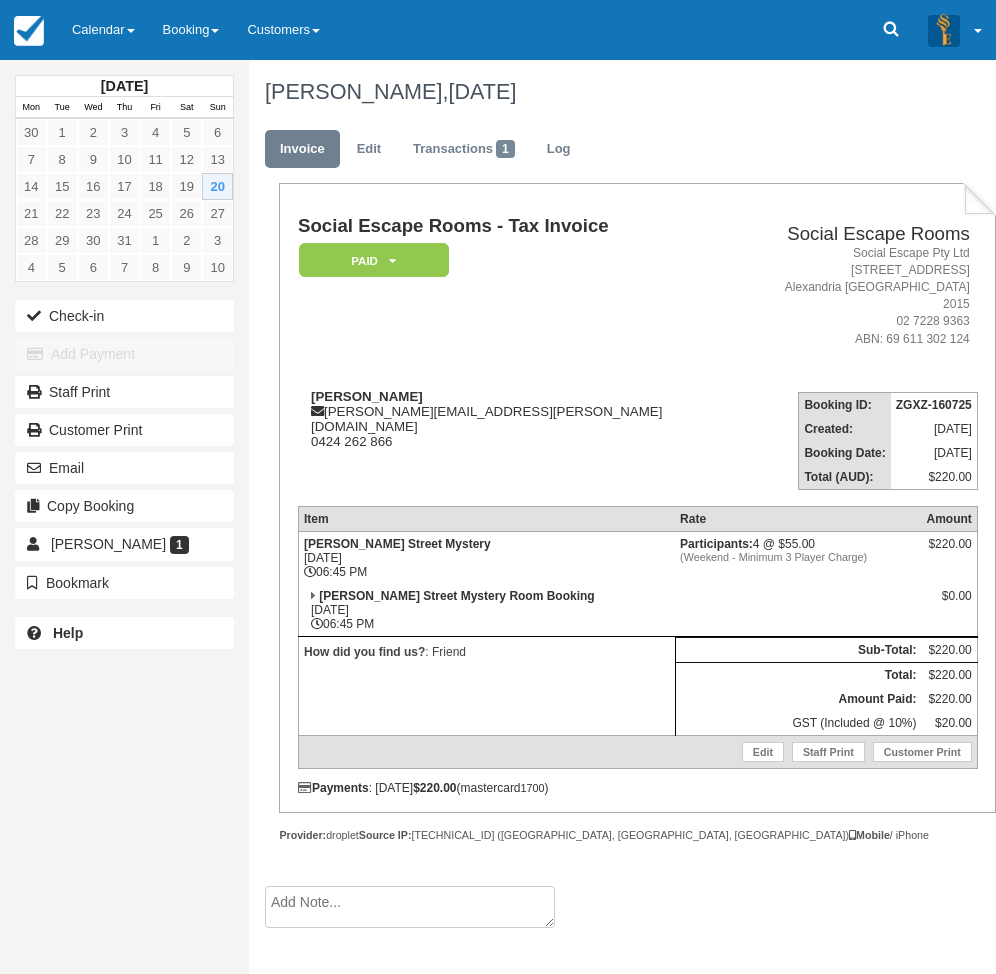 scroll, scrollTop: 0, scrollLeft: 0, axis: both 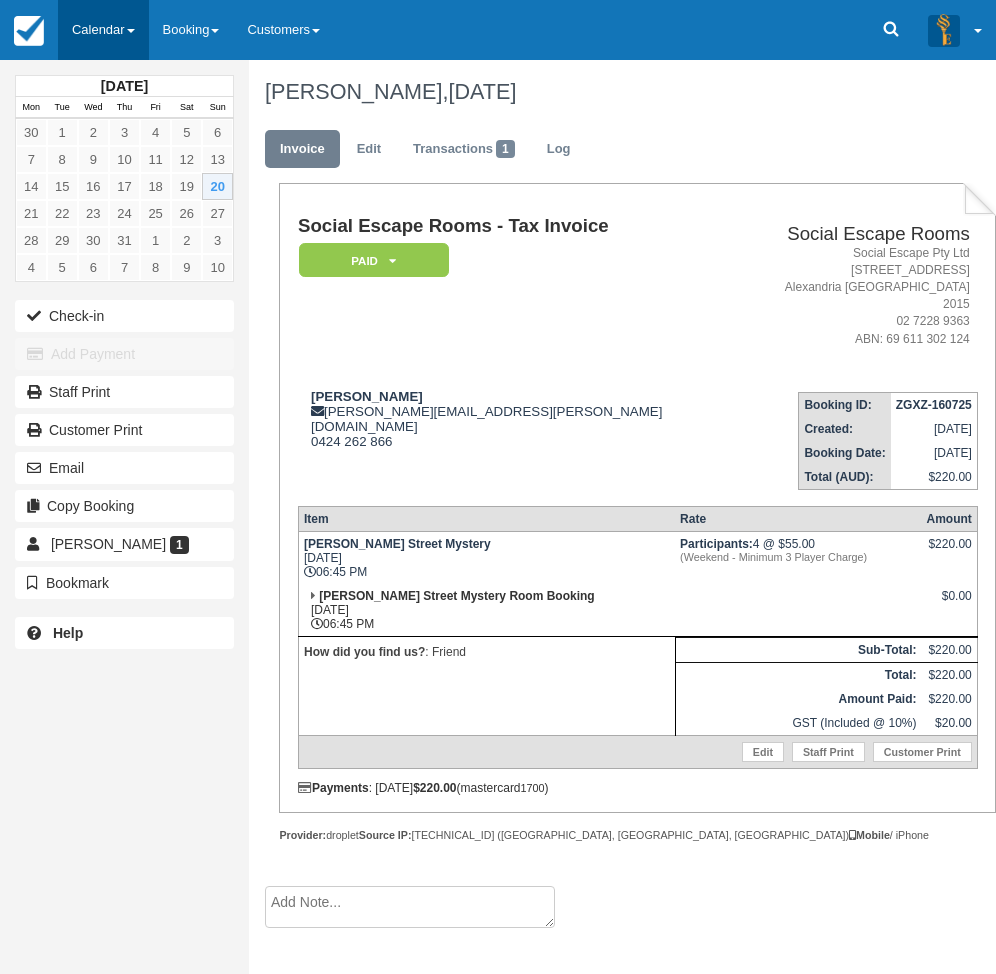 click on "Calendar" at bounding box center [103, 30] 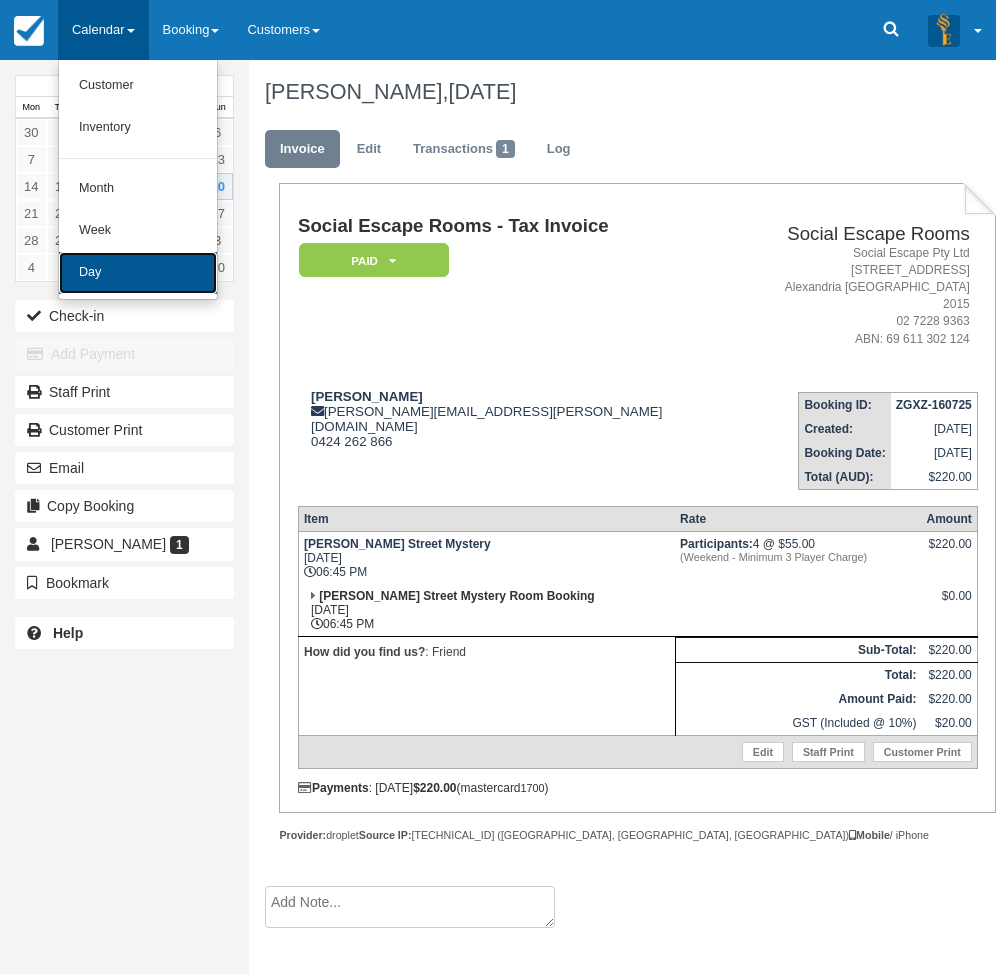 click on "Day" at bounding box center (138, 273) 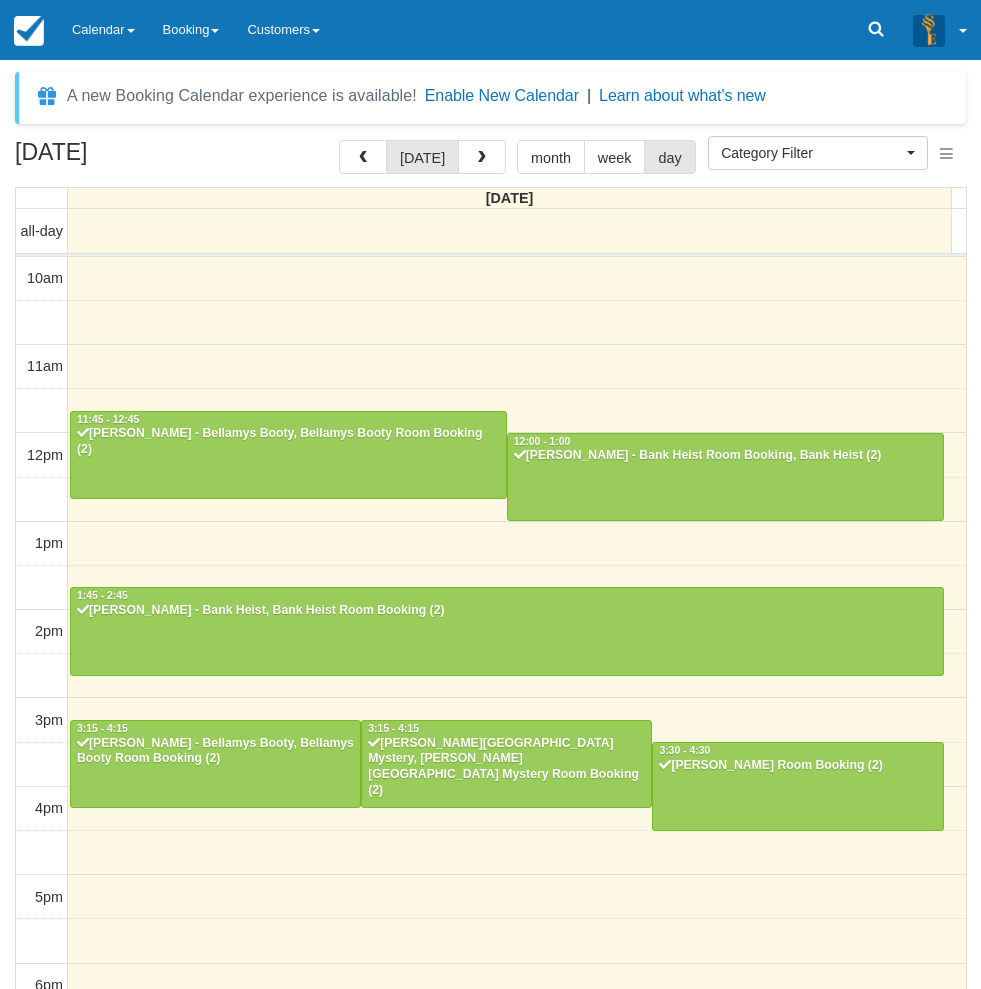 select 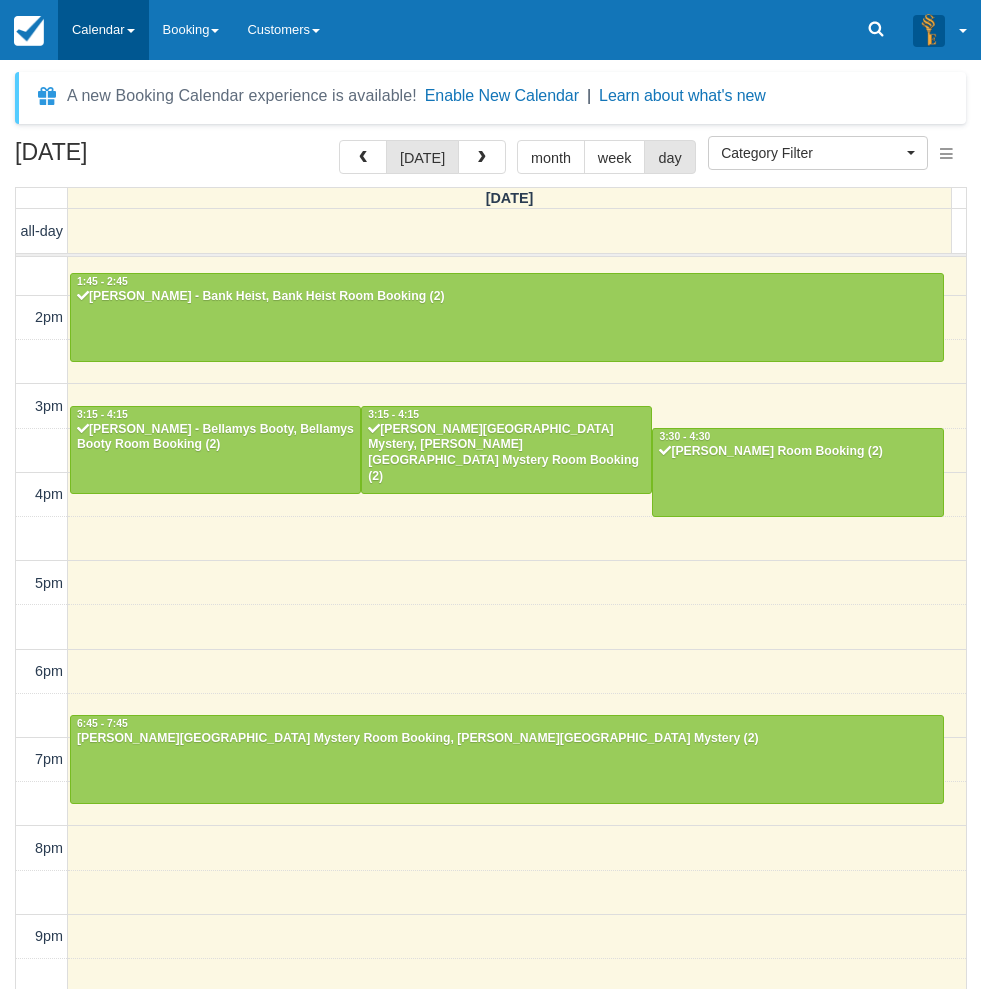 click on "Calendar" at bounding box center [103, 30] 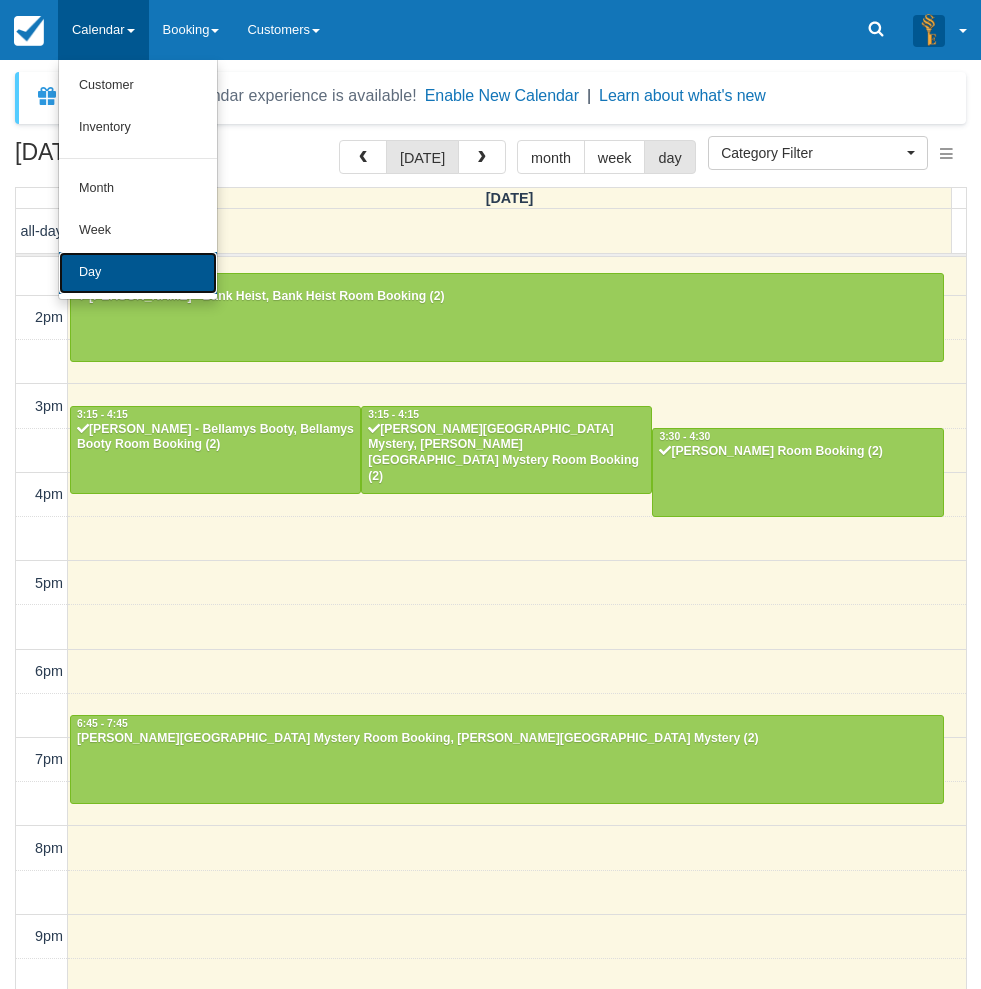 click on "Day" at bounding box center [138, 273] 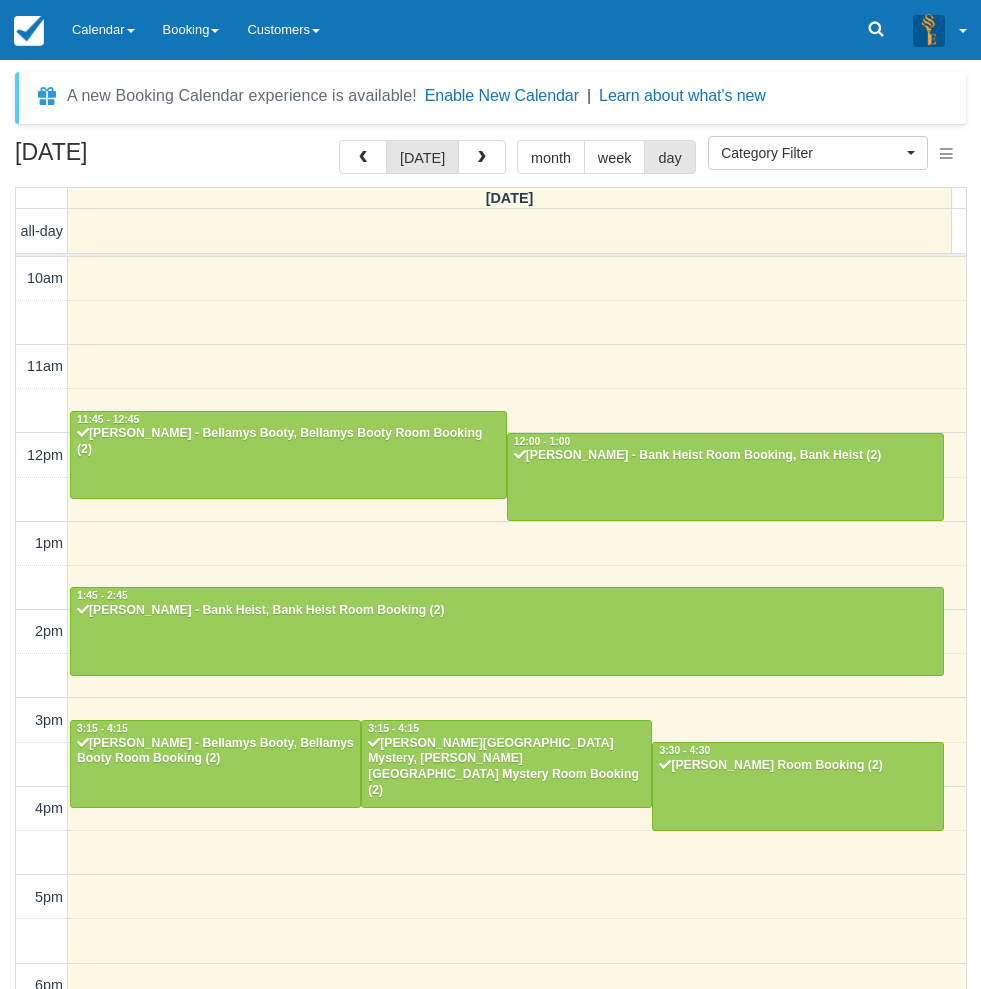 select 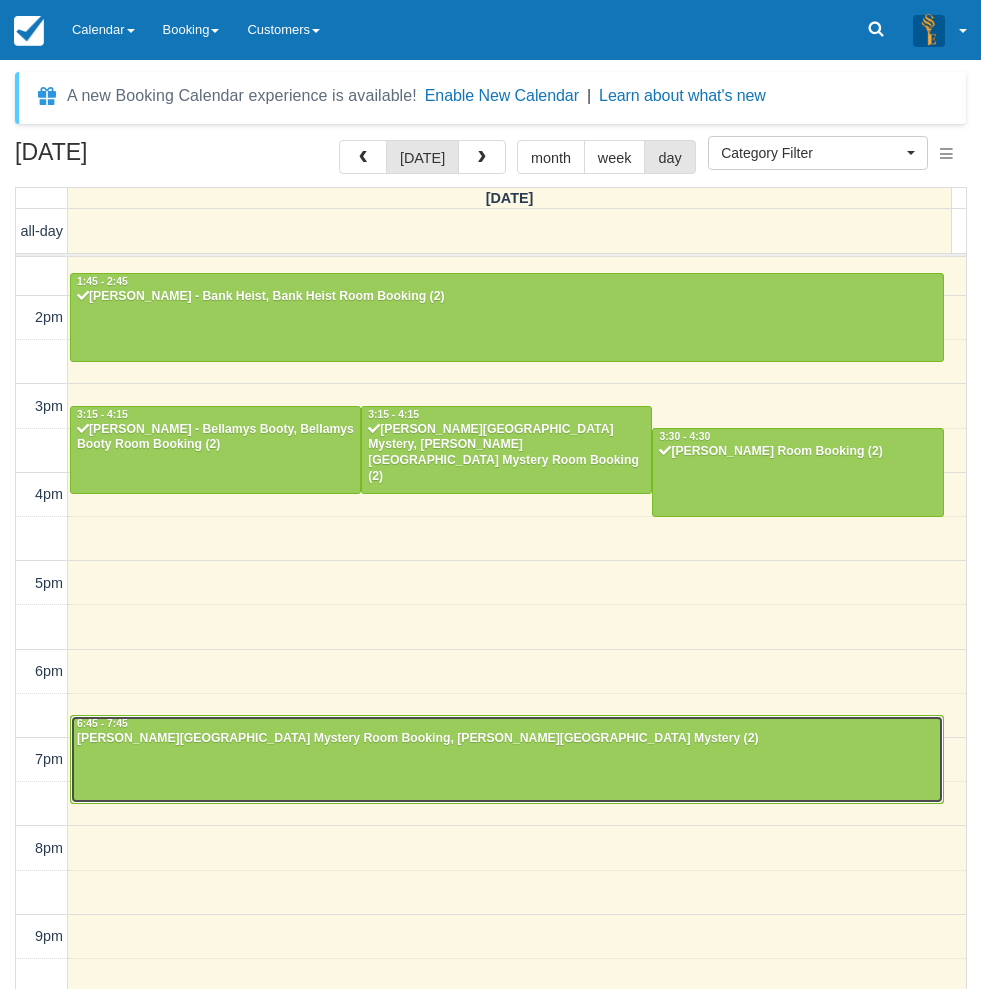 scroll, scrollTop: 313, scrollLeft: 0, axis: vertical 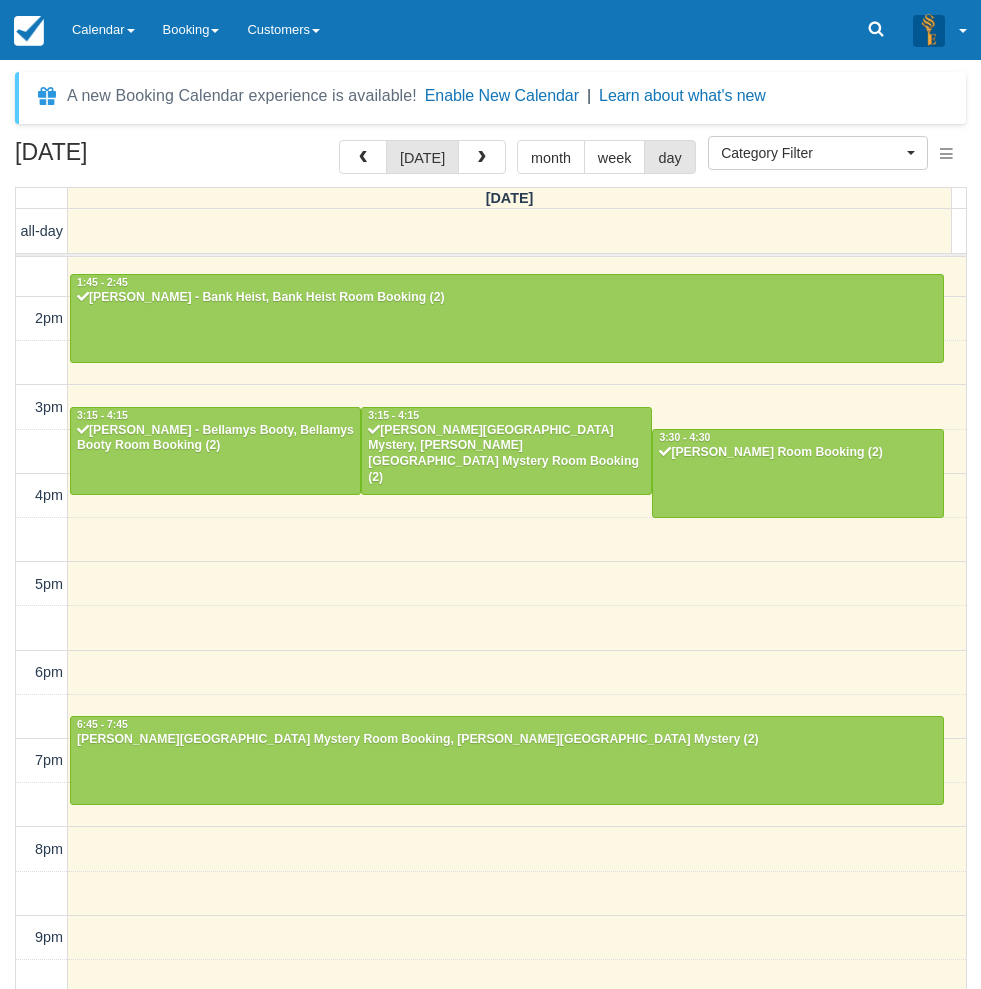 click on "July 20, 2025 today month week day Sunday all-day 10am 11am 12pm 1pm 2pm 3pm 4pm 5pm 6pm 7pm 8pm 9pm 10pm 11:45 - 12:45  Joel Appleyard - Bellamys Booty, Bellamys Booty Room Booking (2) 12:00 - 1:00  Clayton Cheung - Bank Heist Room Booking, Bank Heist (2) 1:45 - 2:45  Kaitlin Clavell - Bank Heist, Bank Heist Room Booking (2) 3:15 - 4:15  Eric Keramianakis - Bellamys Booty, Bellamys Booty Room Booking (2) 3:15 - 4:15  Santhoshi Chander - Baker Street Mystery, Baker Street Mystery Room Booking (2) 3:30 - 4:30  Lulu - Ransom, Ransom Room Booking (2) 6:45 - 7:45 Stephen - Baker Street Mystery Room Booking, Baker Street Mystery (2)" at bounding box center [490, 594] 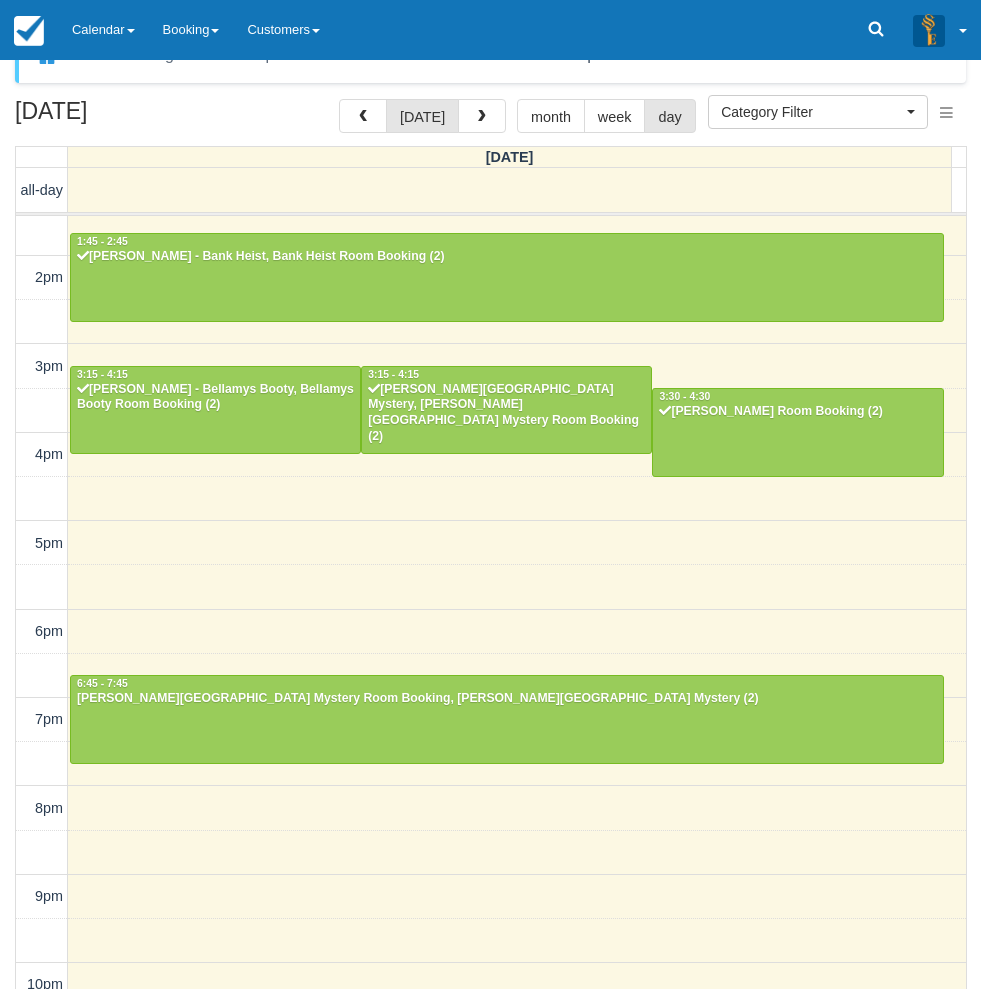scroll, scrollTop: 64, scrollLeft: 0, axis: vertical 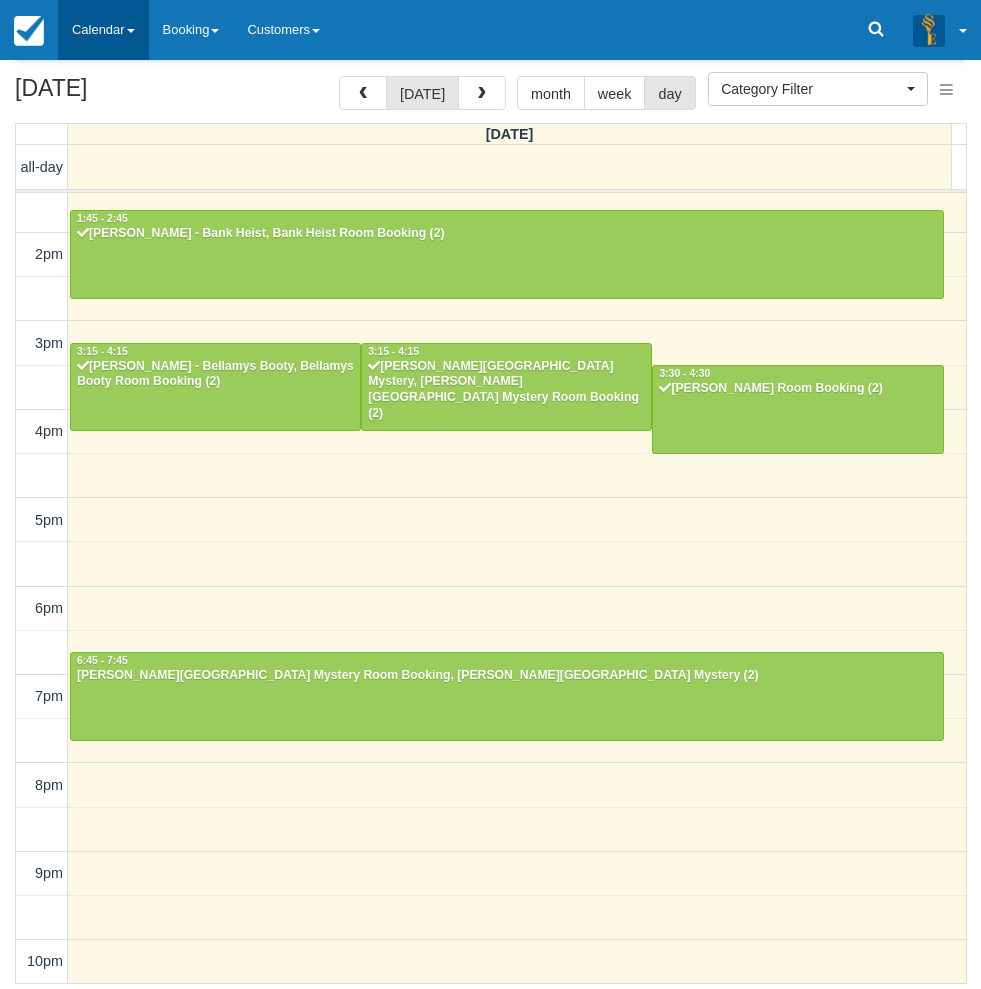 click on "Calendar" at bounding box center (103, 30) 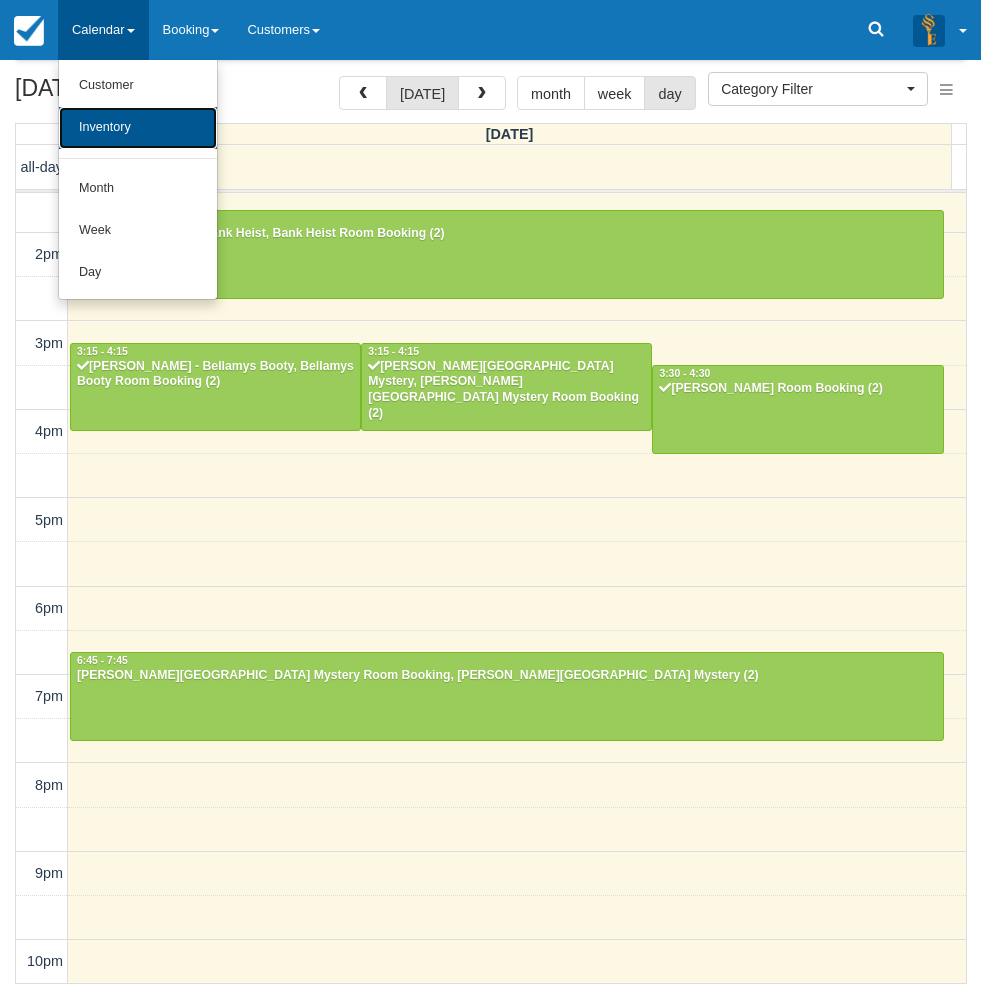 click on "Inventory" at bounding box center [138, 128] 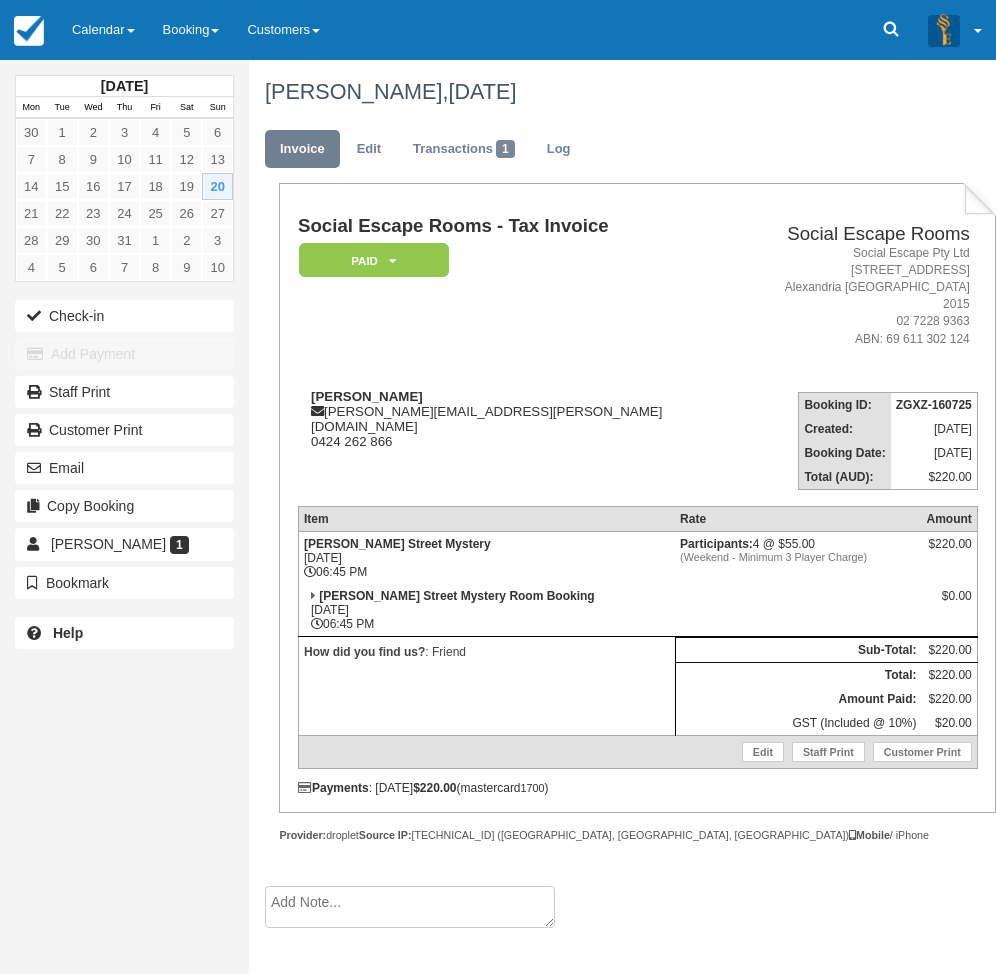 scroll, scrollTop: 0, scrollLeft: 0, axis: both 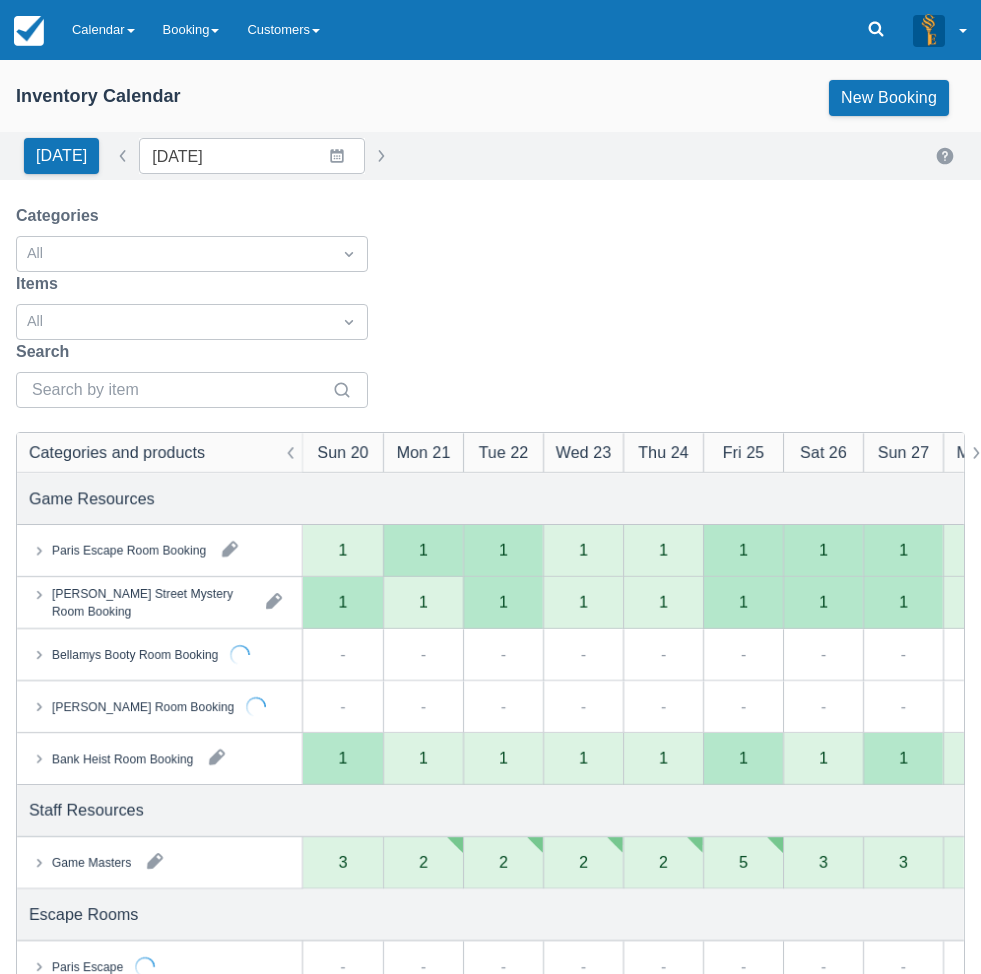 click on "Game Masters" at bounding box center [91, 863] 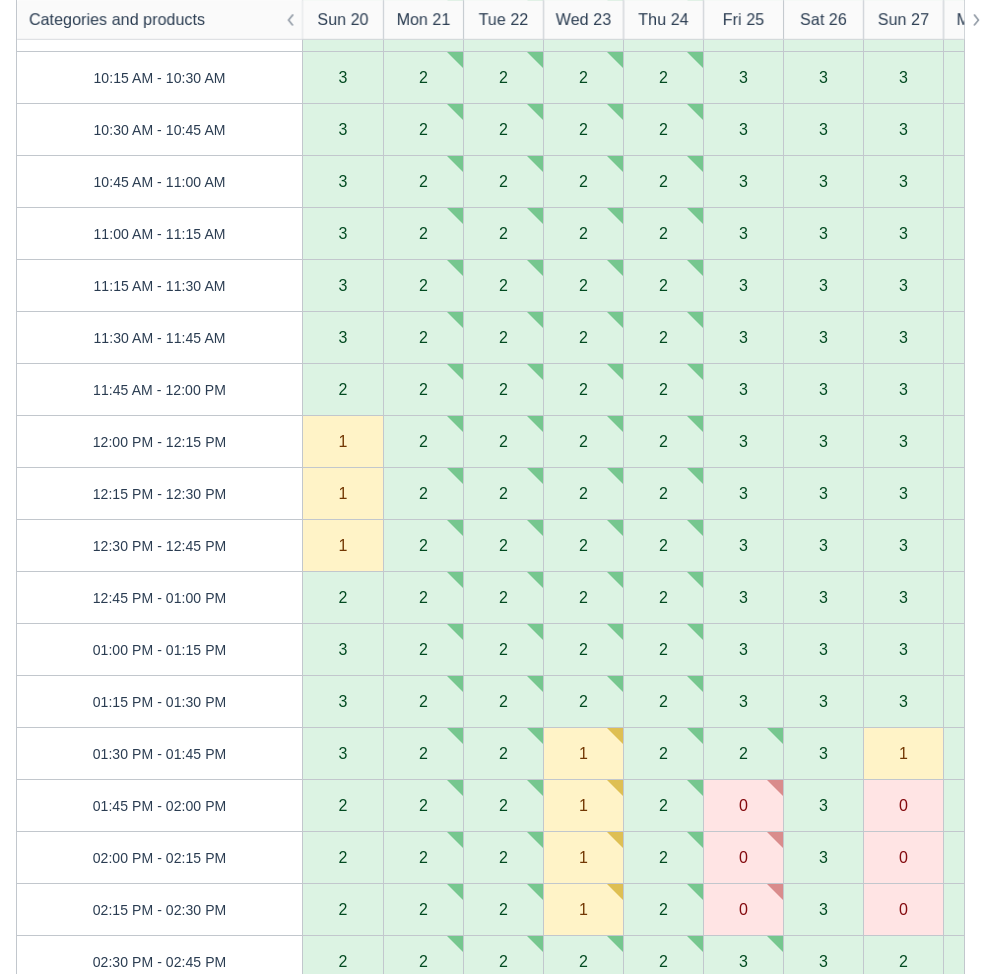 scroll, scrollTop: 336, scrollLeft: 0, axis: vertical 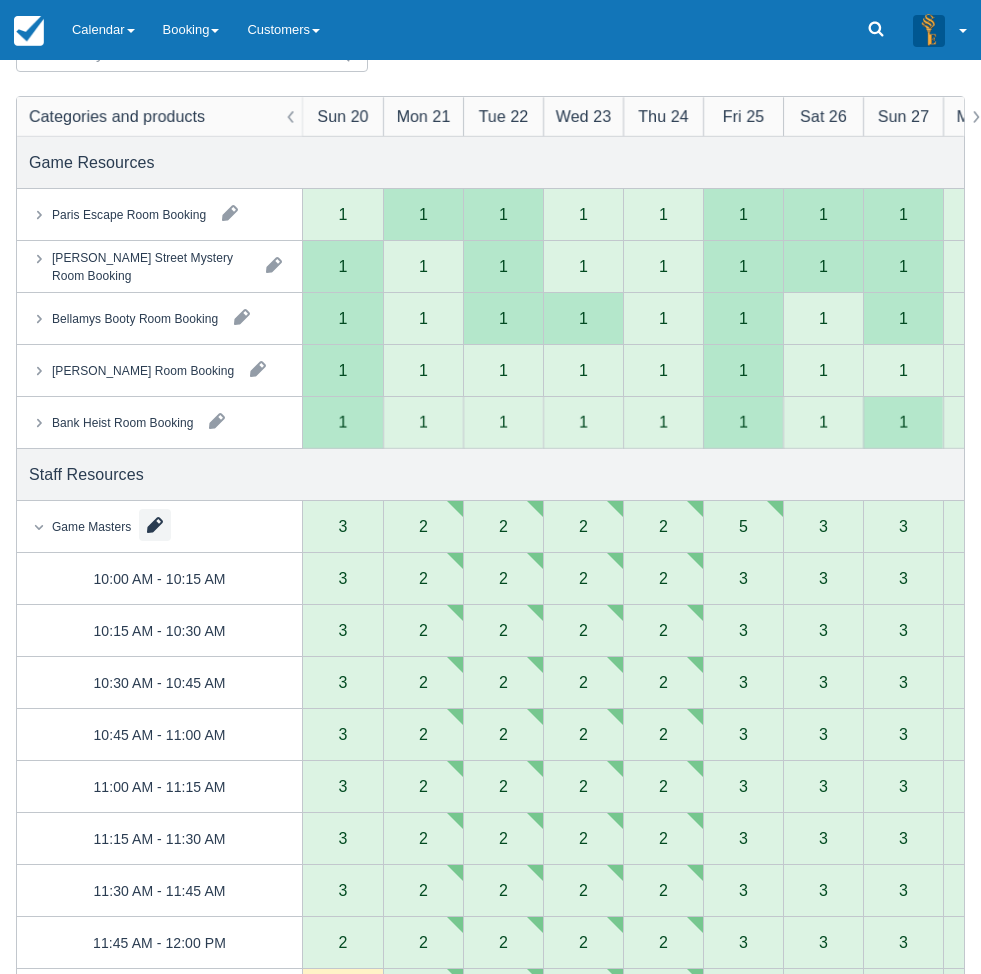 click at bounding box center [155, 525] 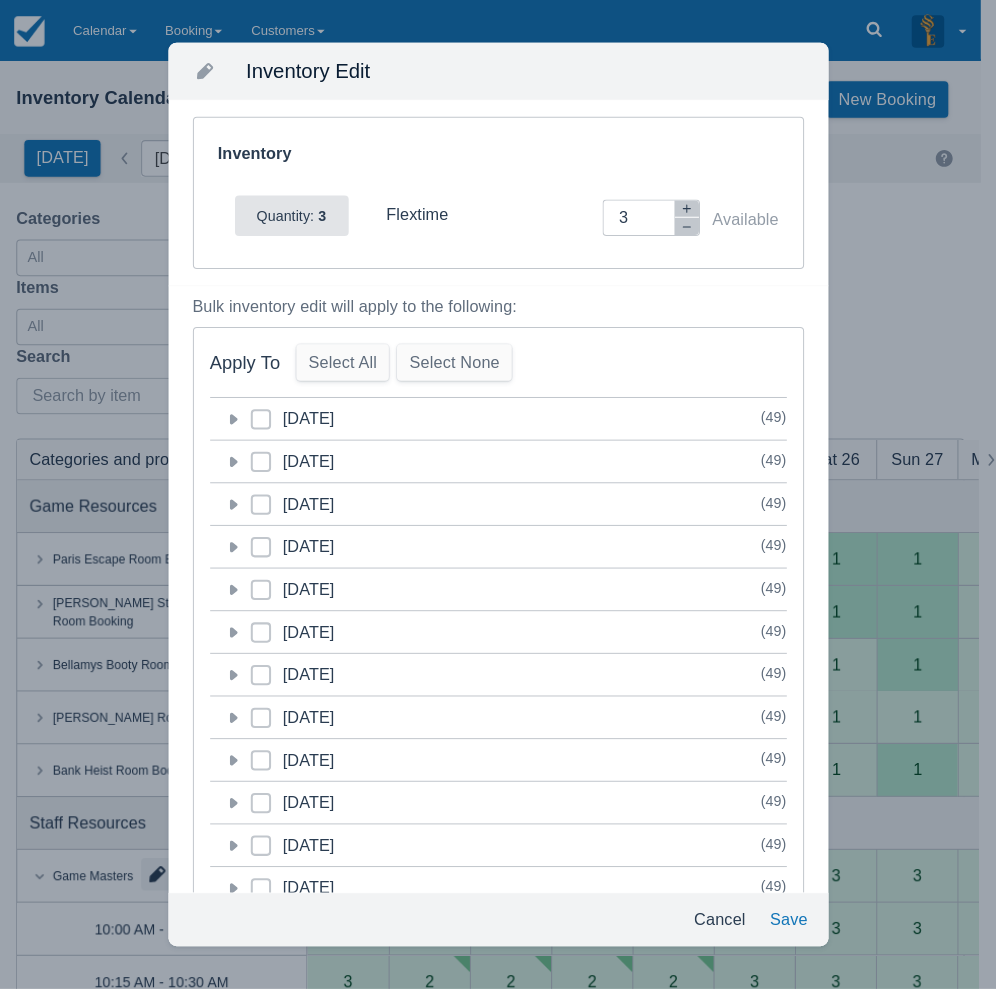 scroll, scrollTop: 0, scrollLeft: 0, axis: both 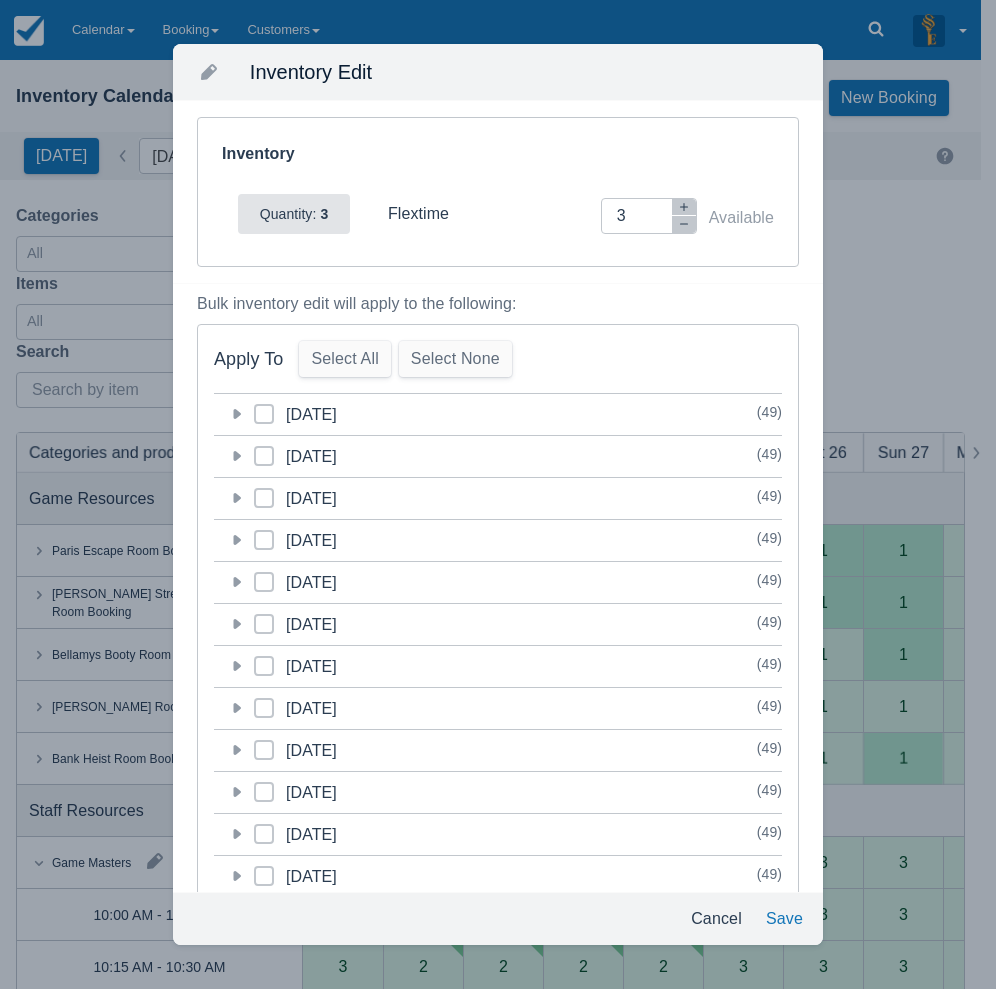click 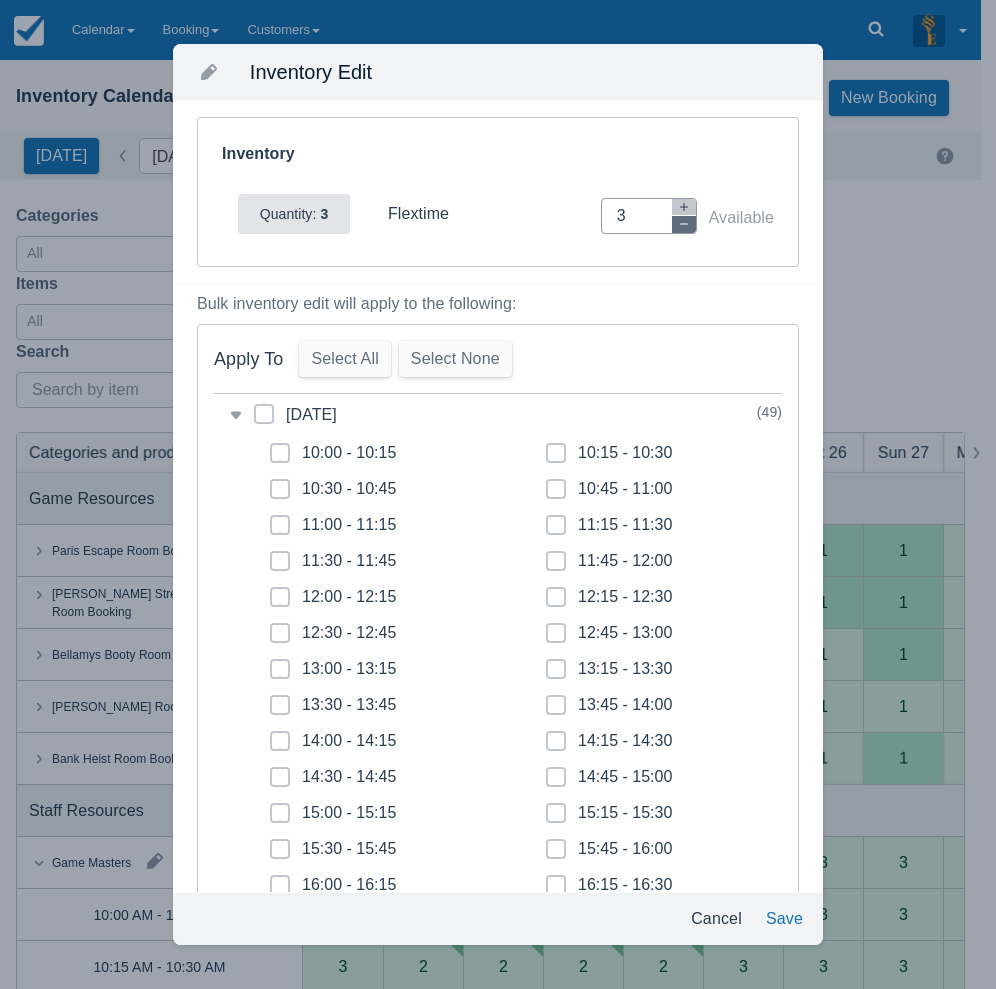 click 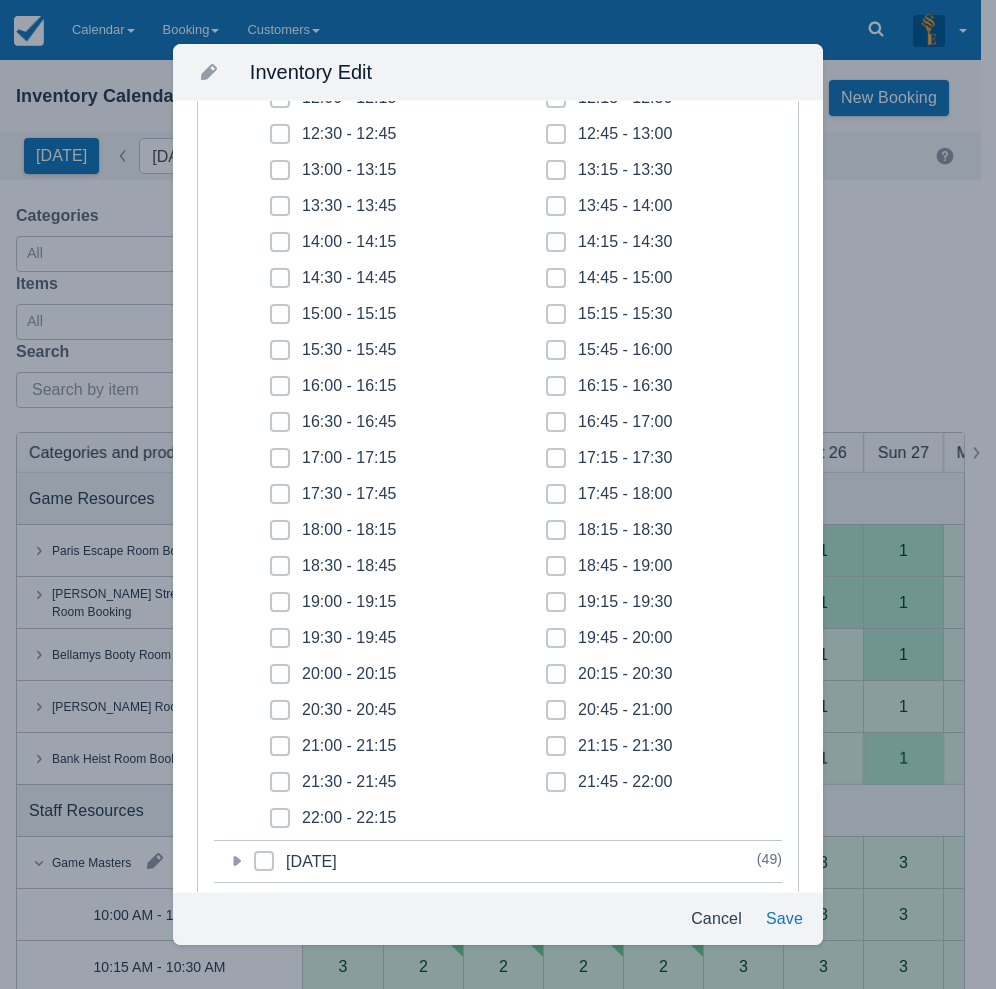 scroll, scrollTop: 500, scrollLeft: 0, axis: vertical 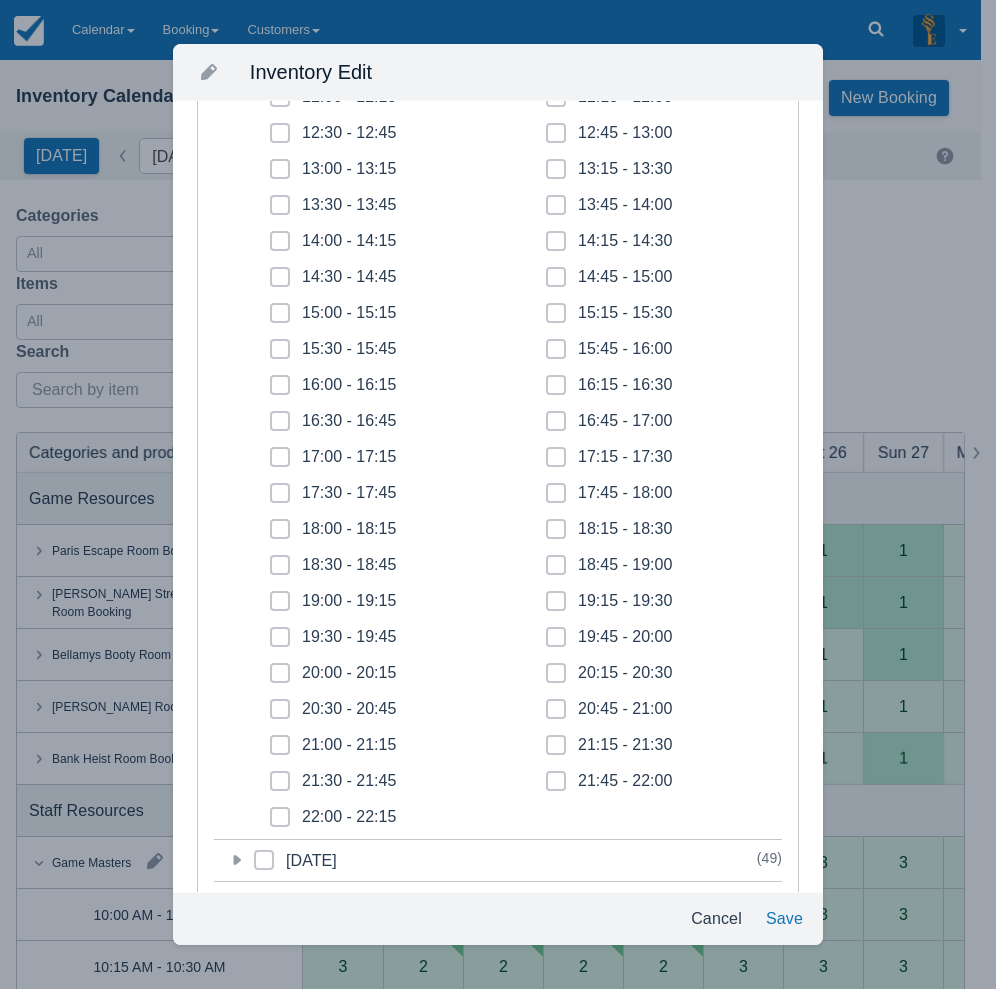 click at bounding box center (280, 465) 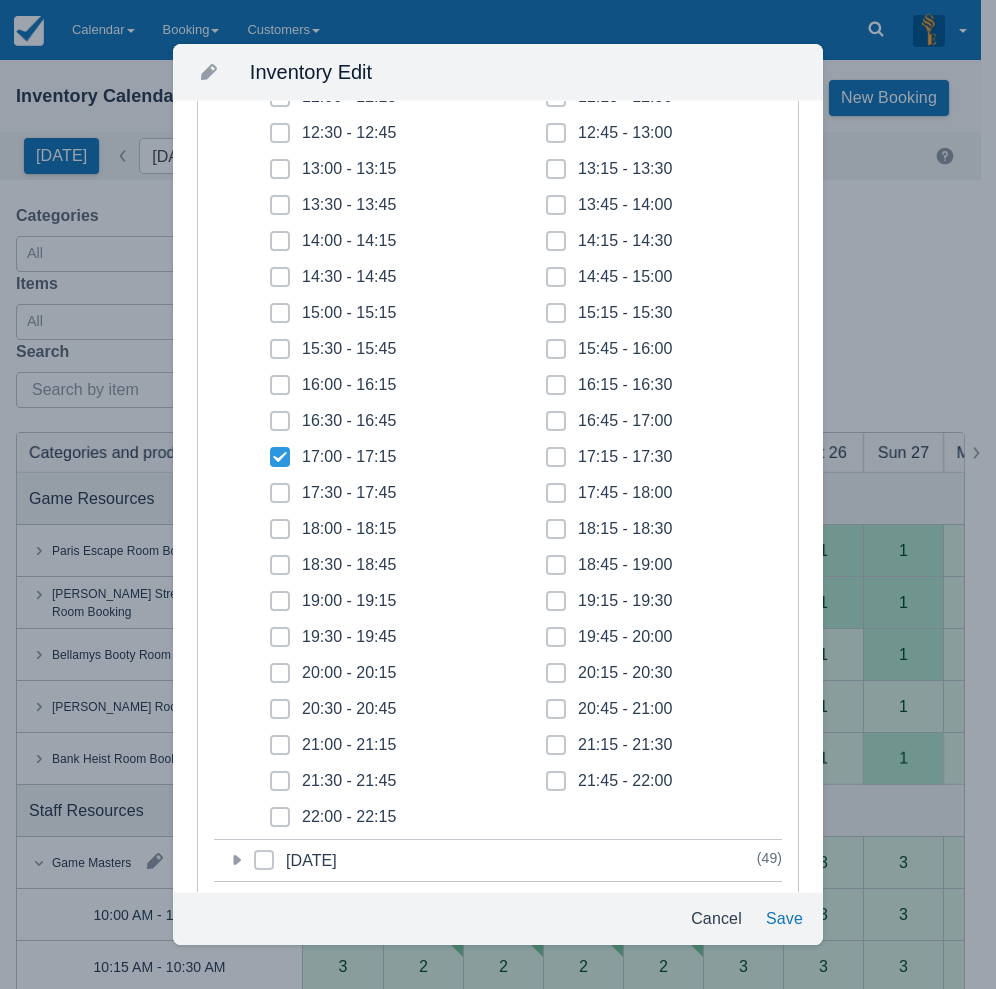 checkbox on "true" 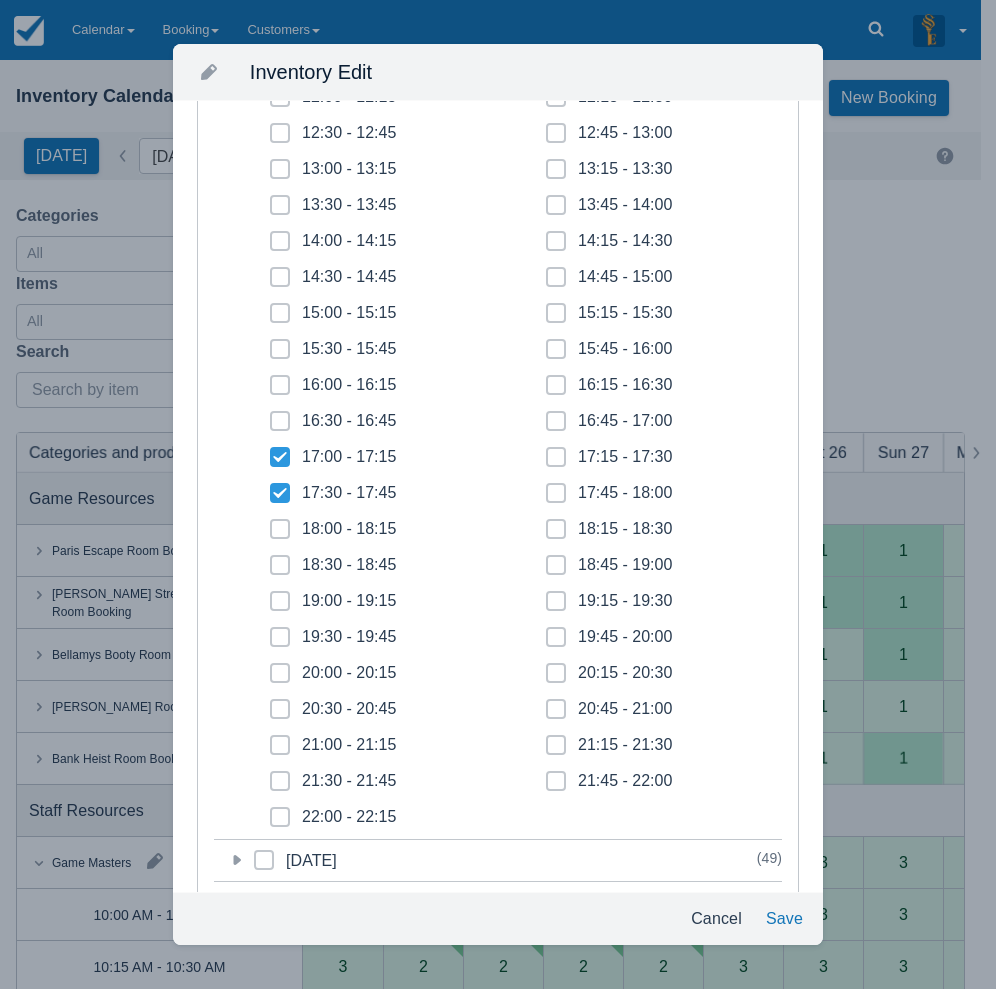 click at bounding box center (280, 537) 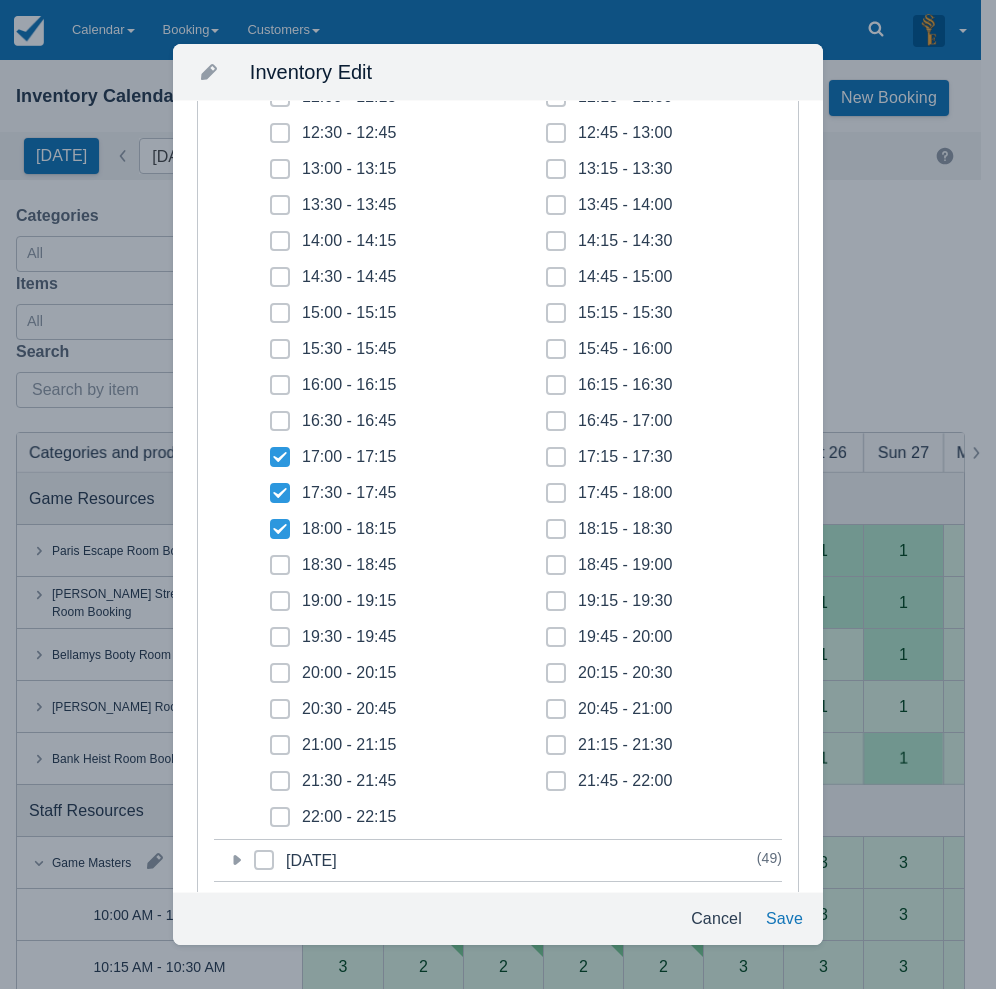 checkbox on "true" 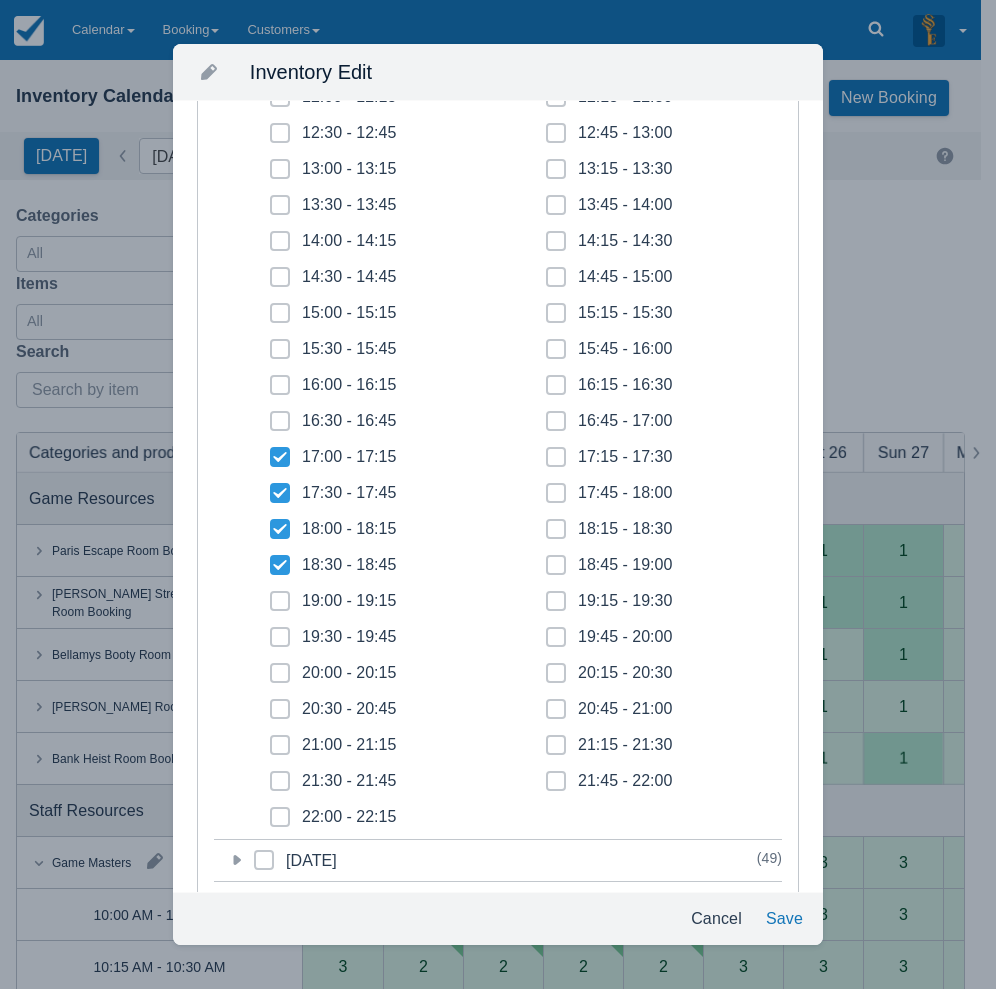 checkbox on "true" 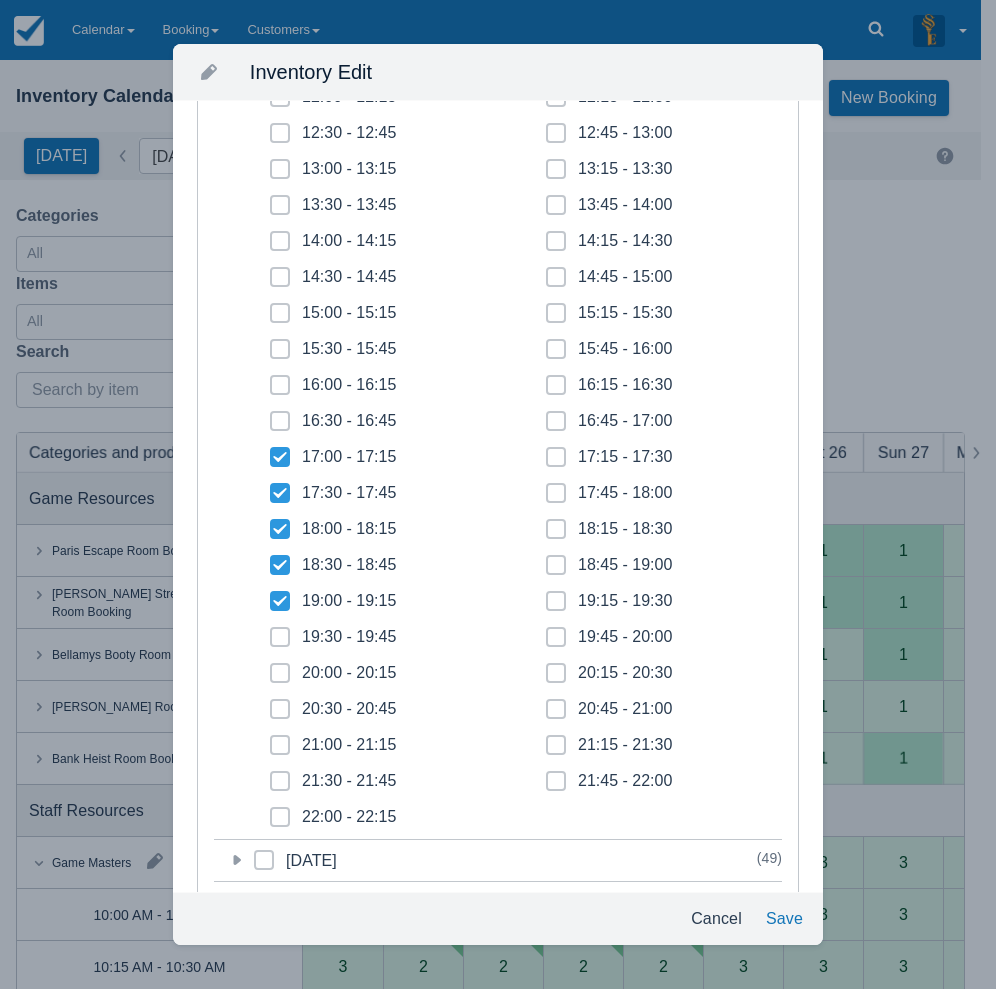 checkbox on "true" 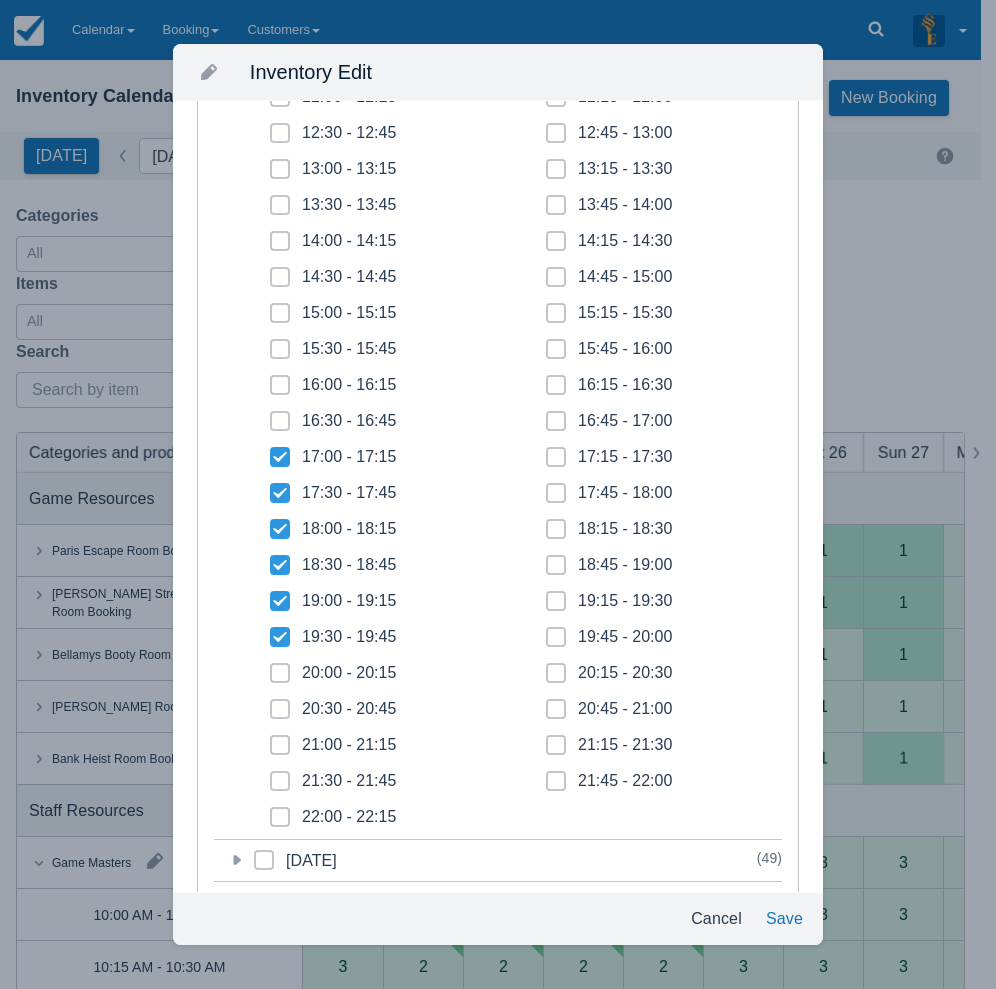 checkbox on "true" 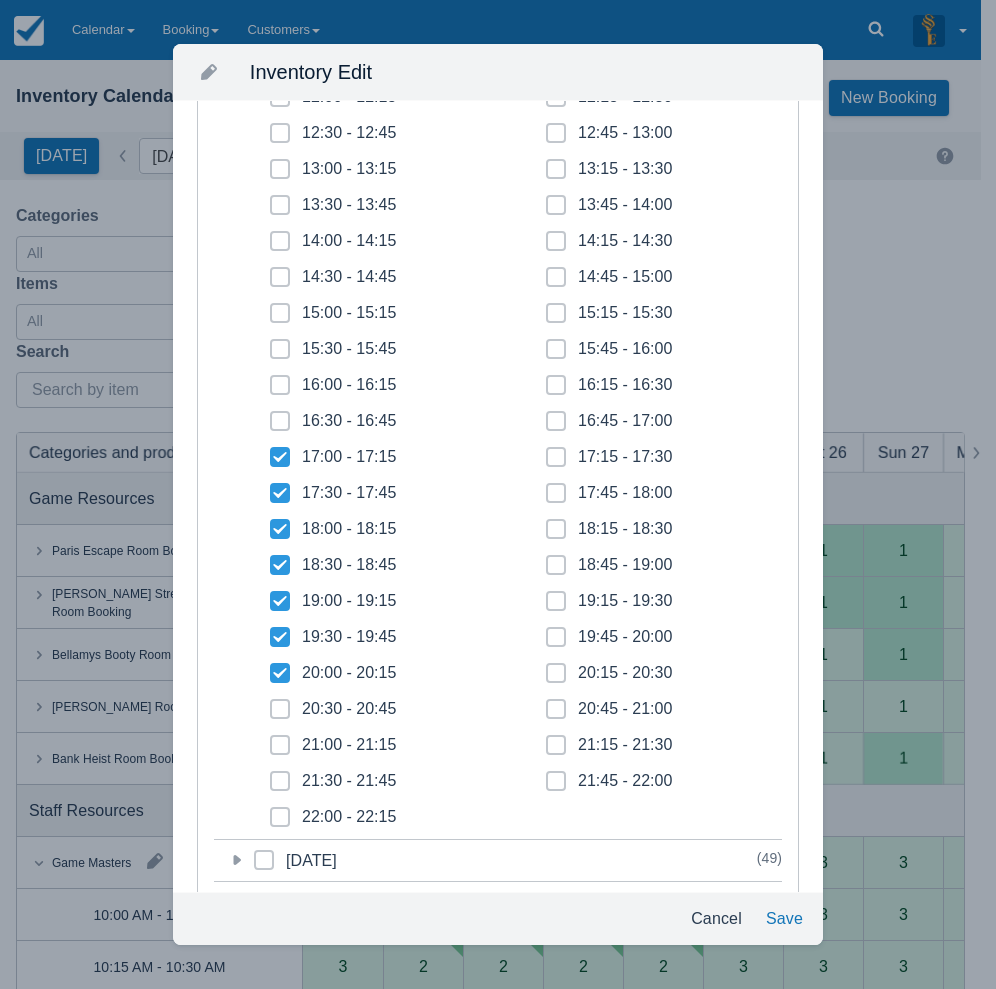 click at bounding box center (280, 717) 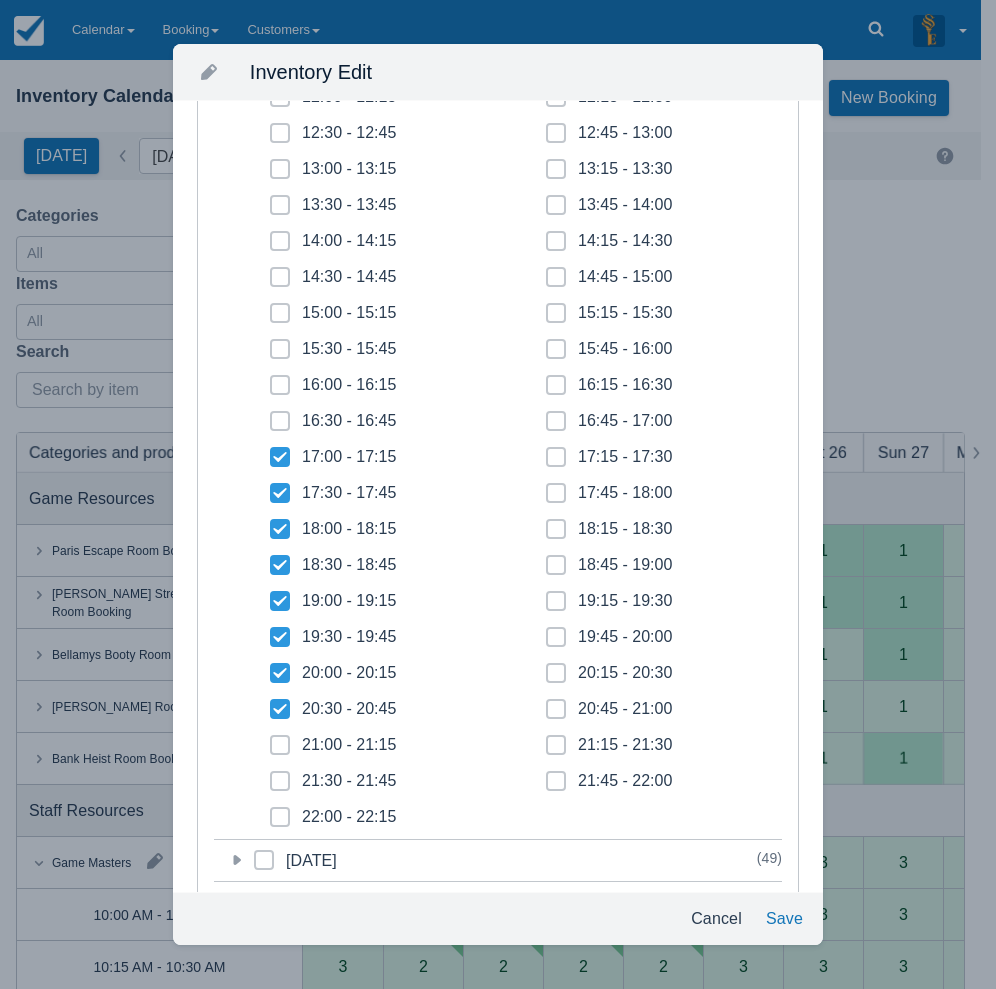checkbox on "true" 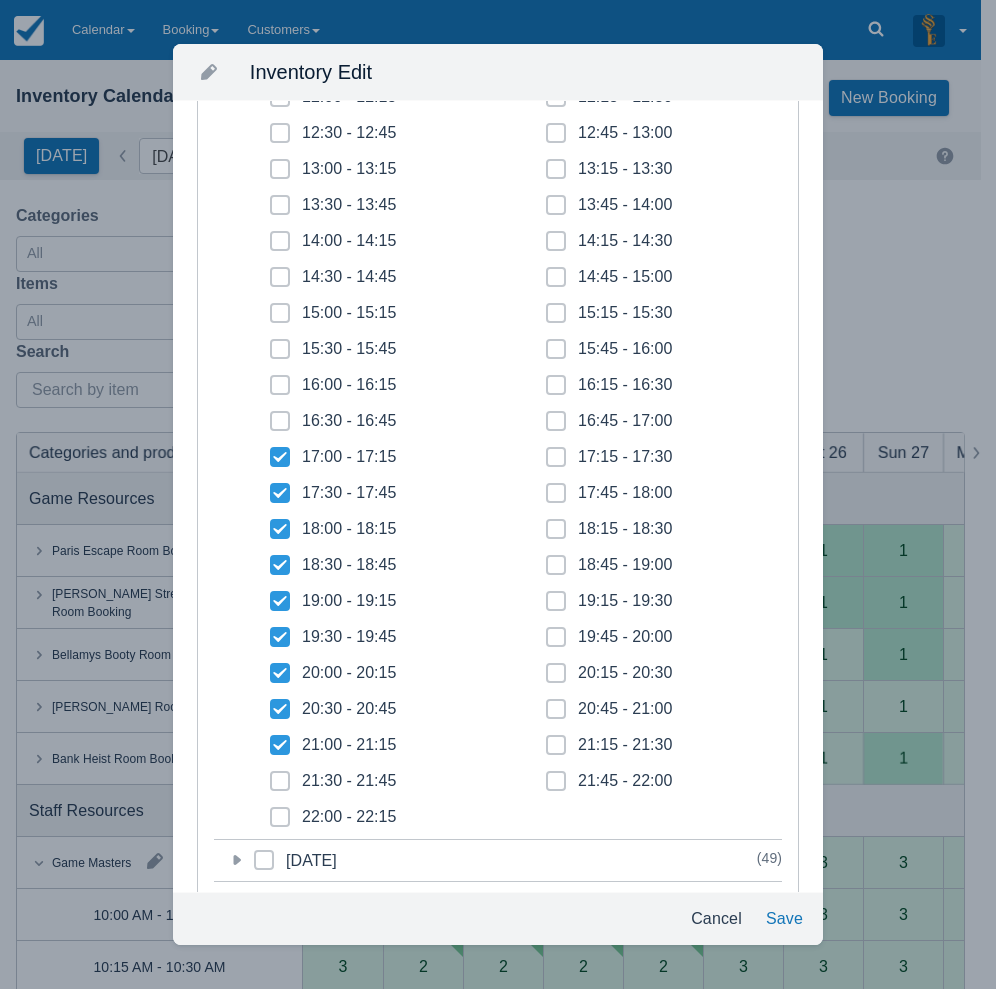 click at bounding box center (280, 789) 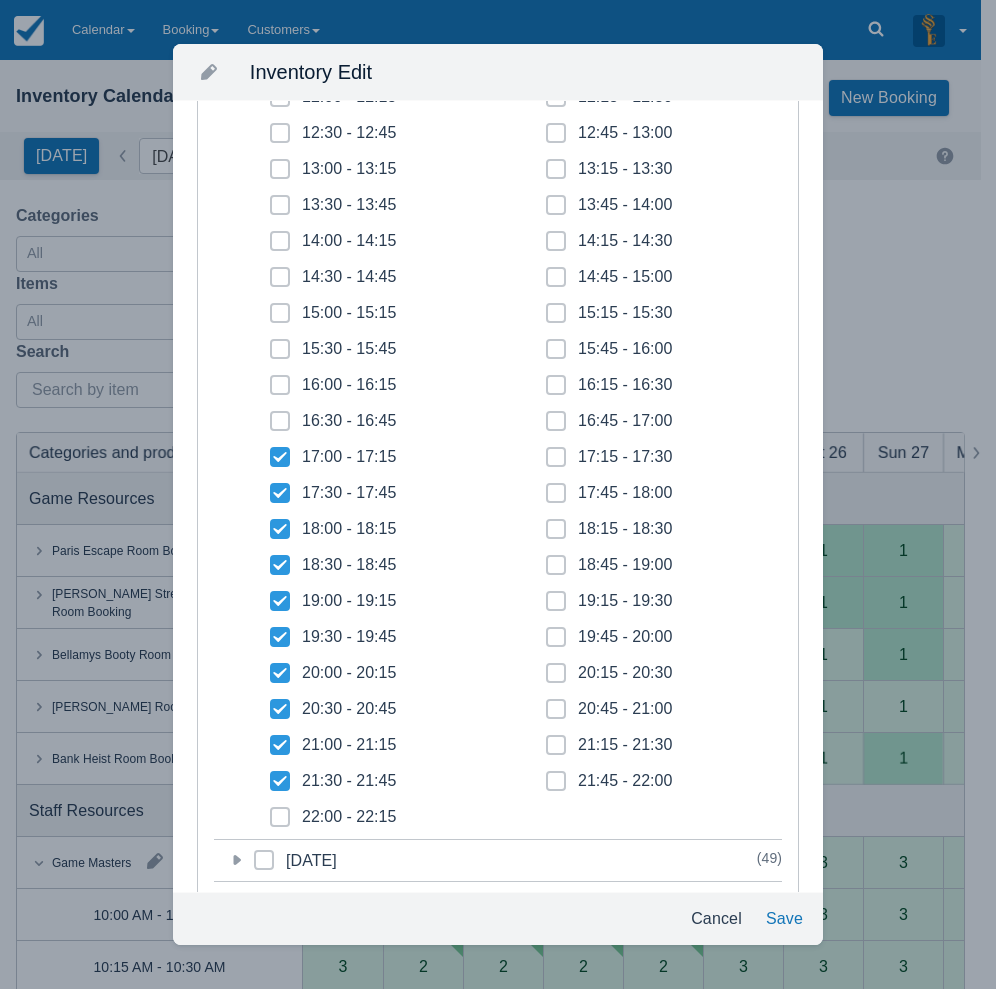 checkbox on "true" 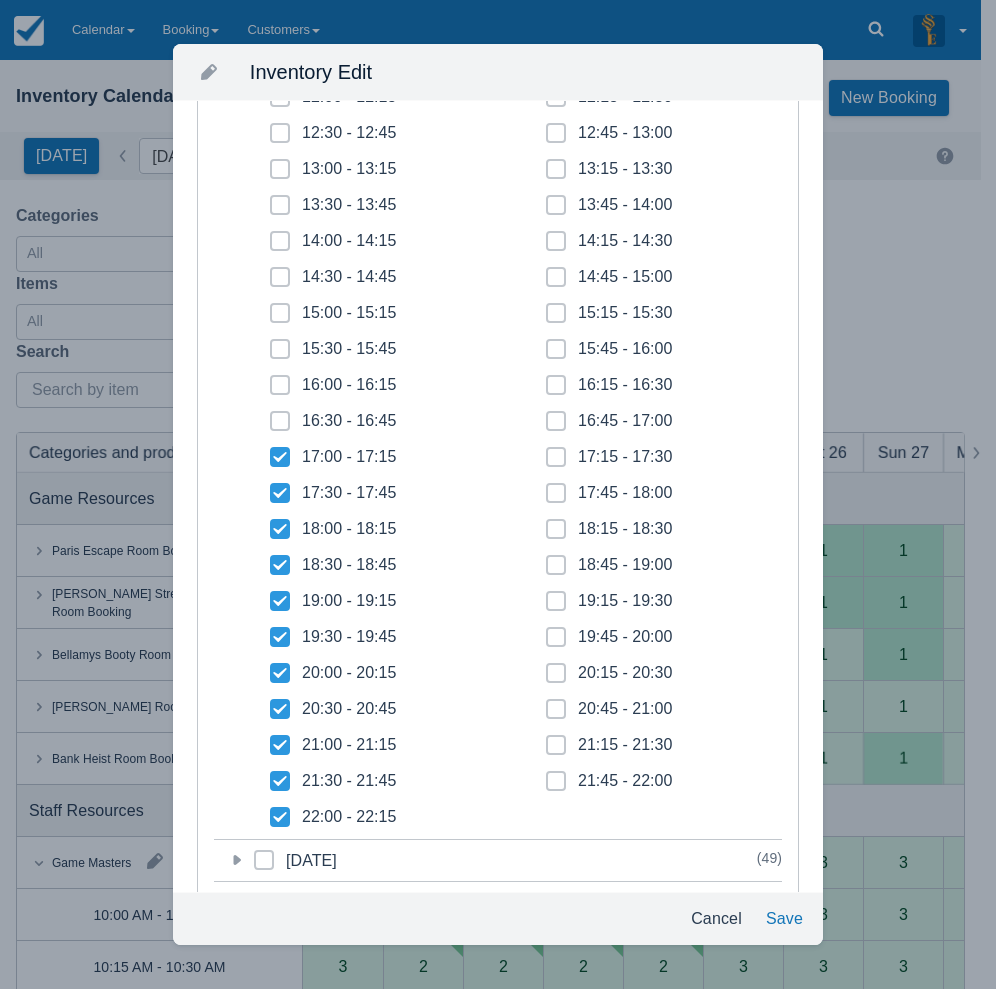 click 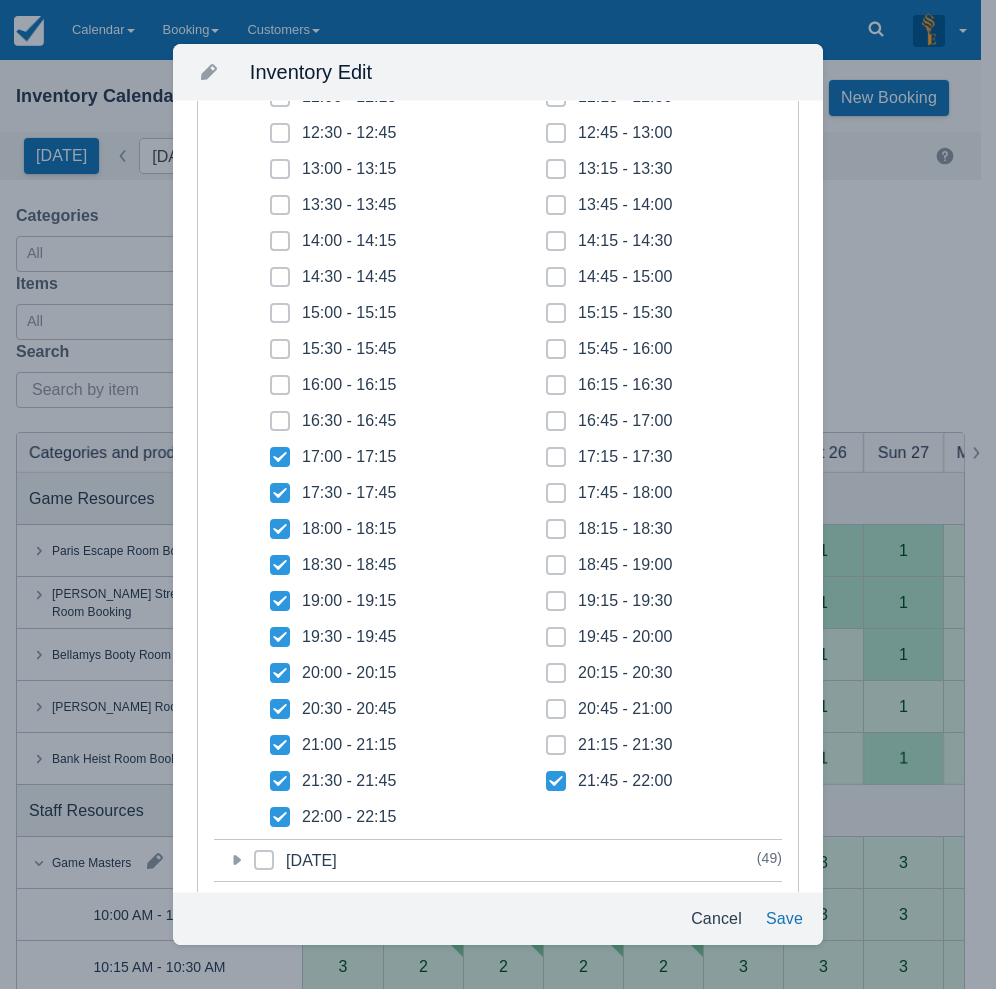 click at bounding box center (556, 753) 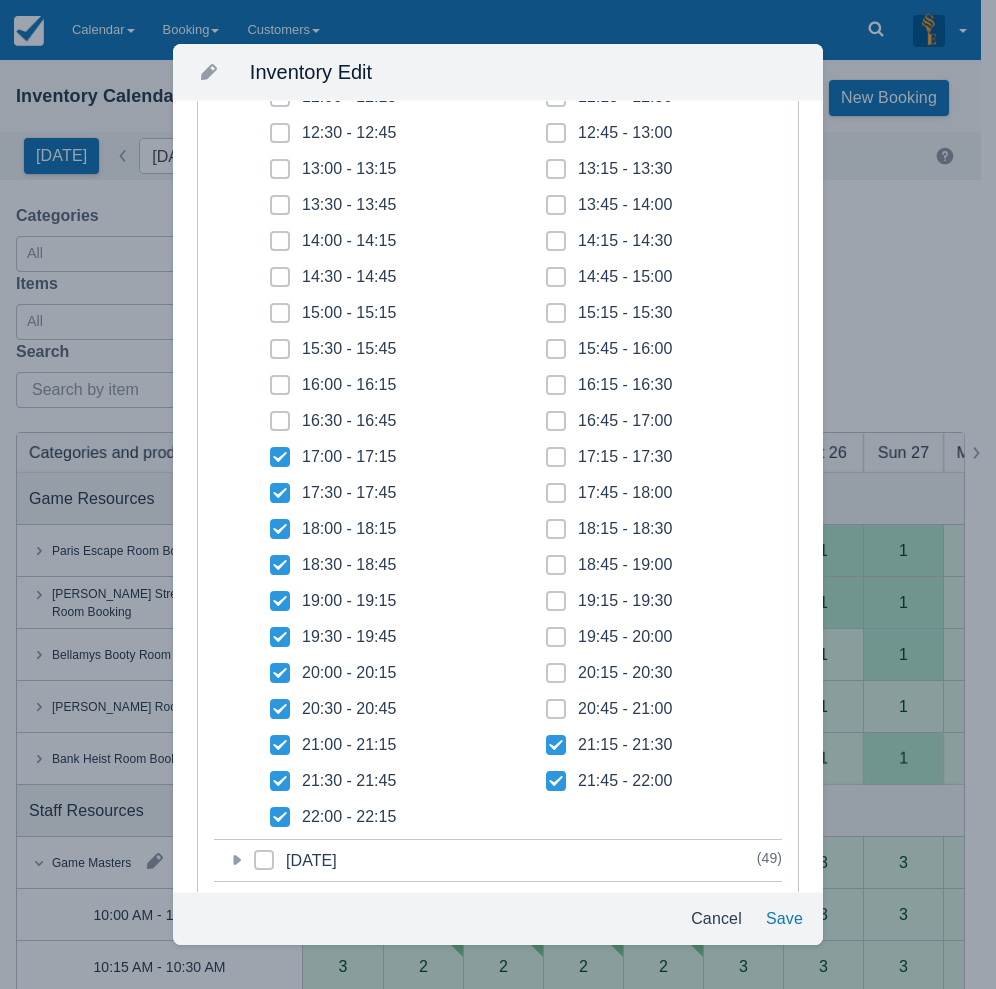 checkbox on "true" 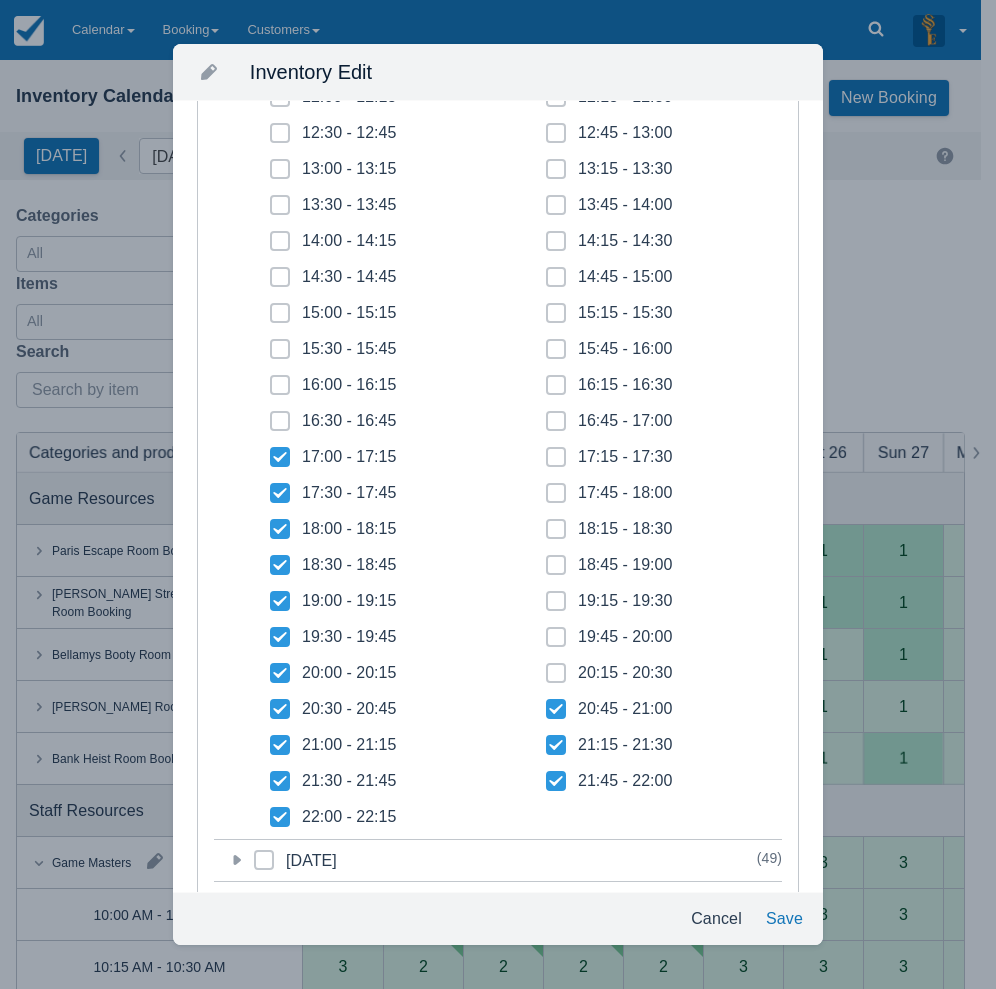 click at bounding box center [556, 681] 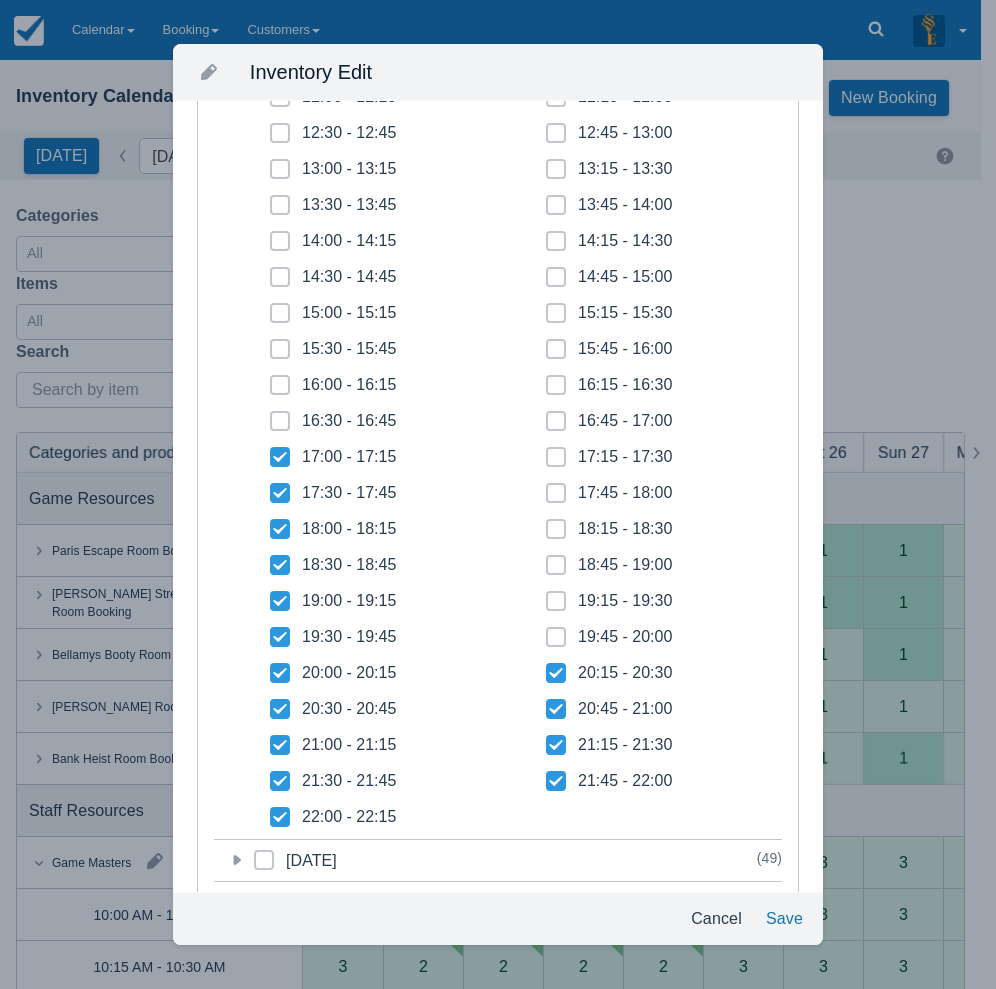 checkbox on "true" 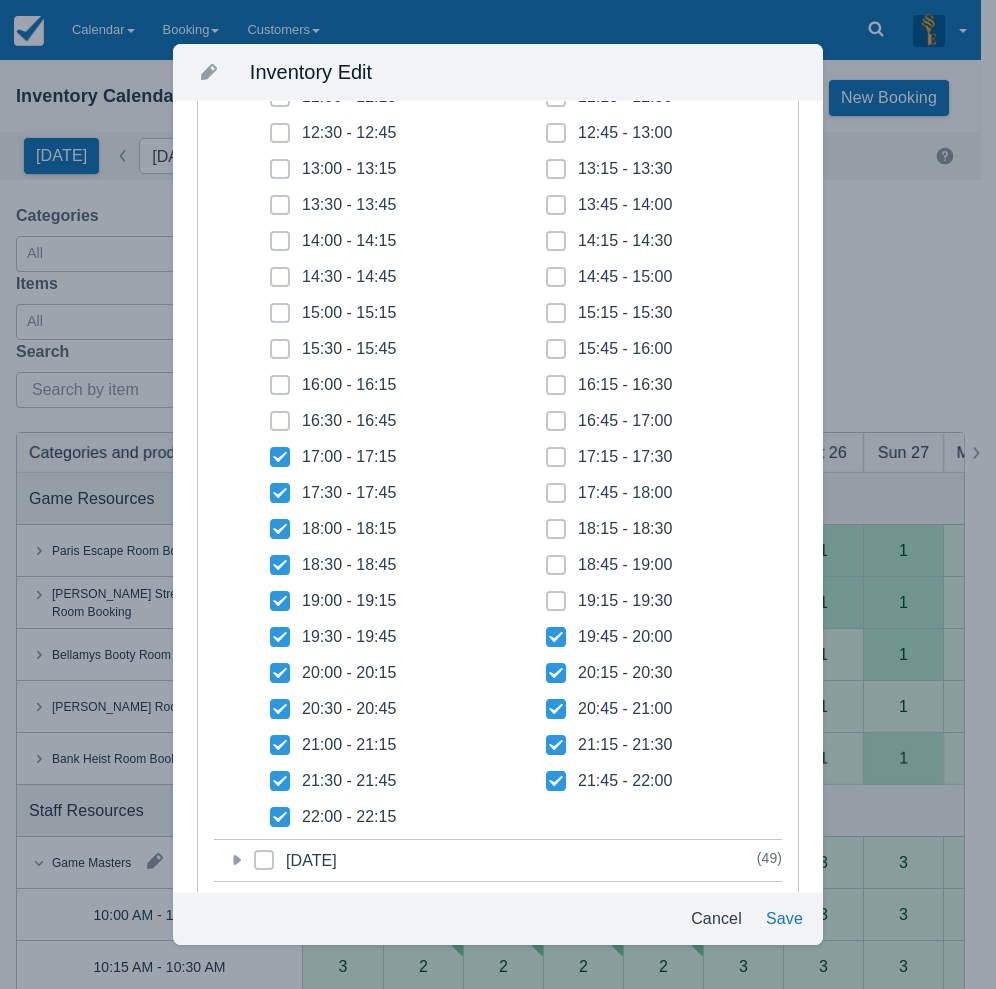 checkbox on "true" 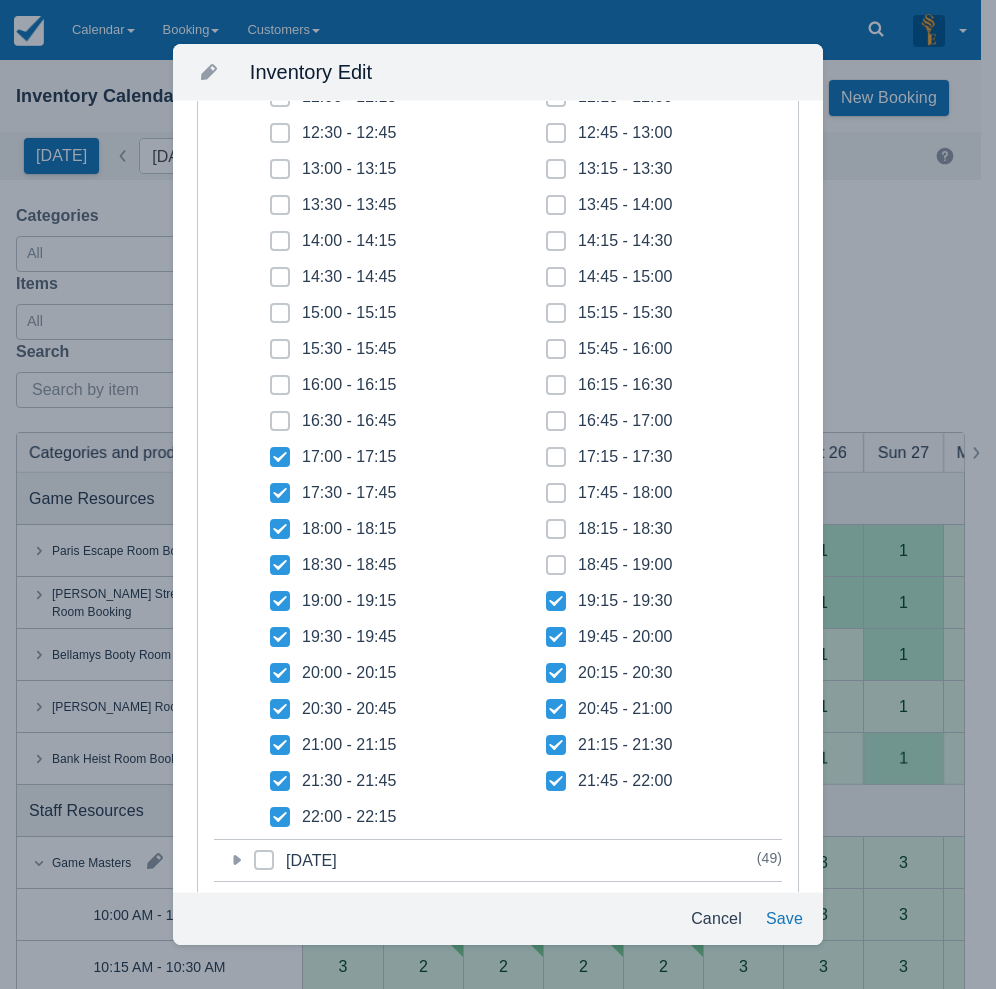 checkbox on "true" 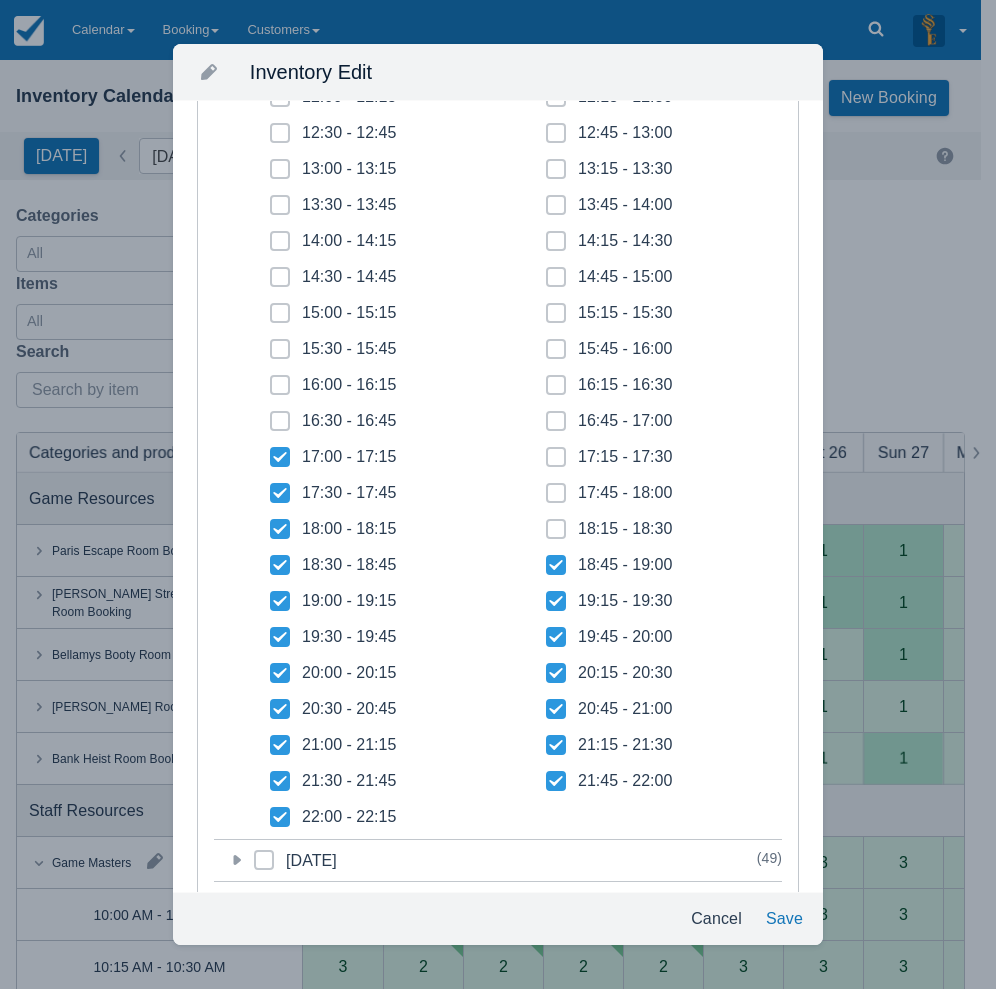 click at bounding box center [556, 537] 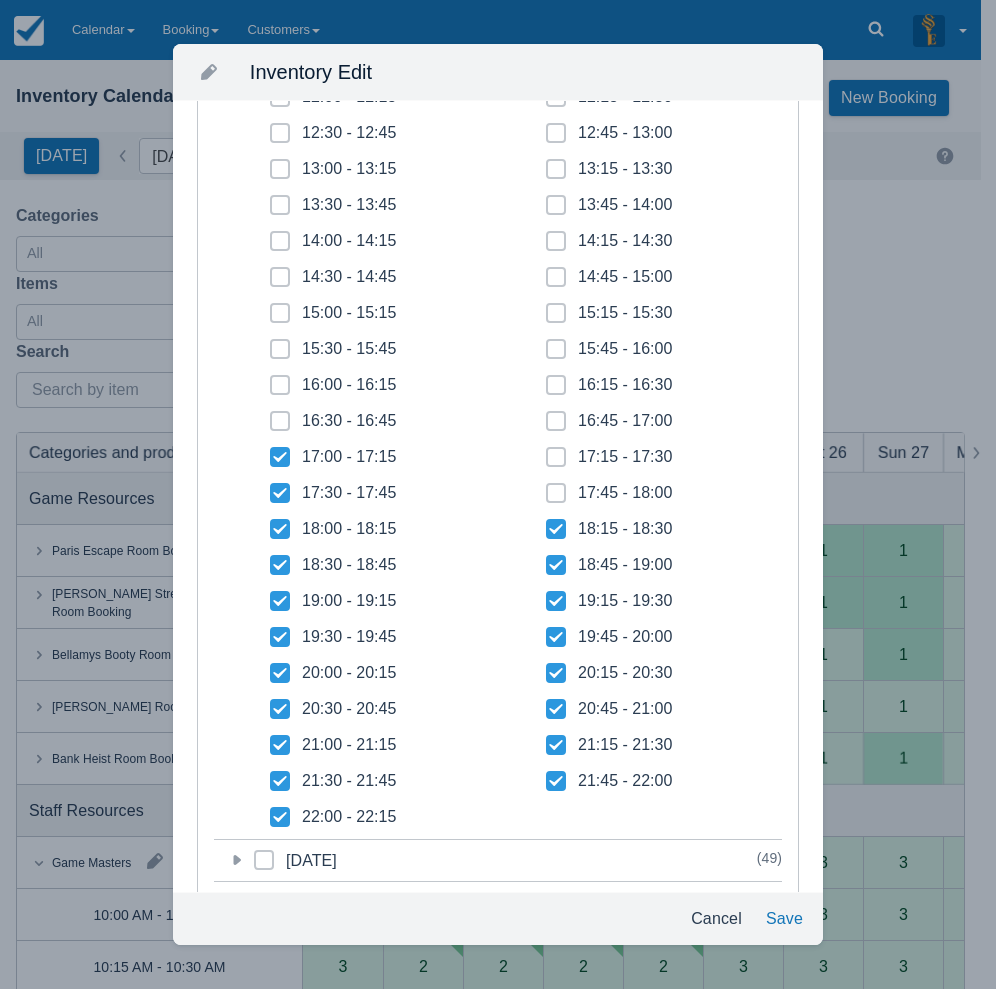 click at bounding box center [556, 501] 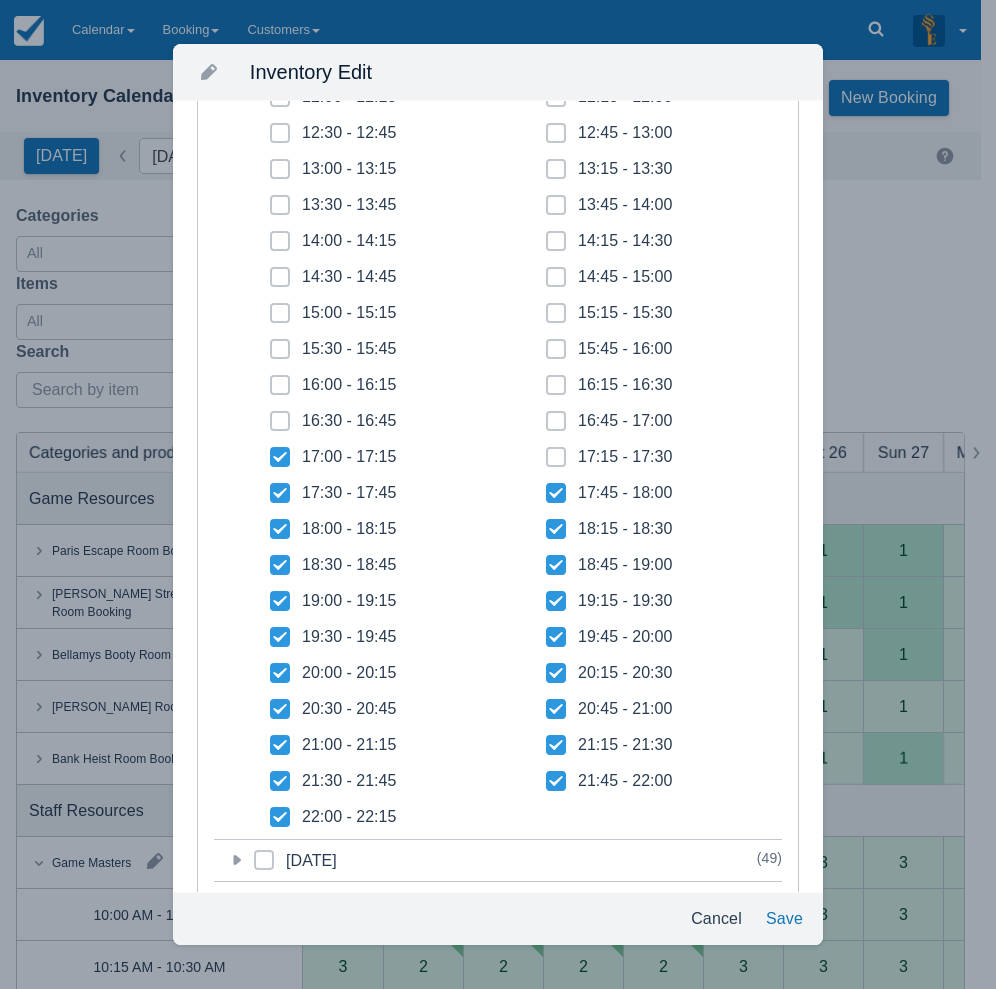 click at bounding box center [556, 465] 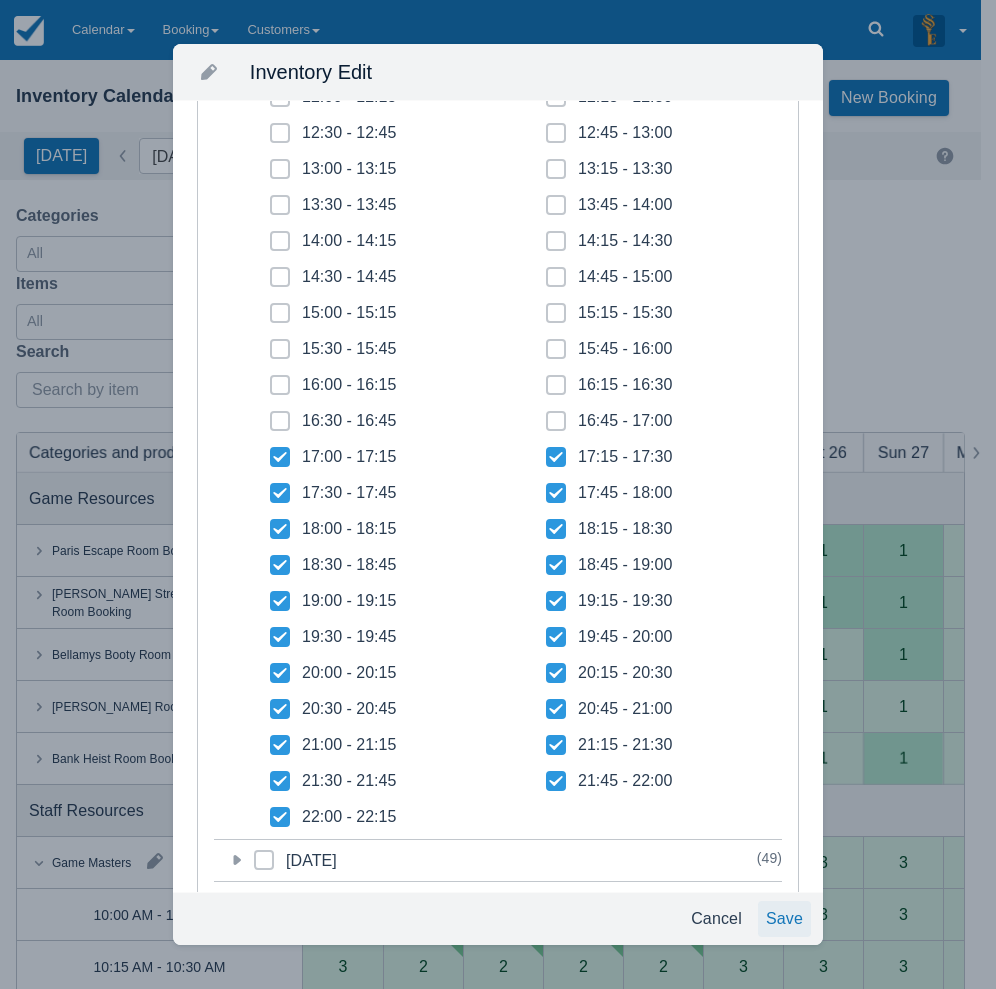 click on "Save" at bounding box center [784, 919] 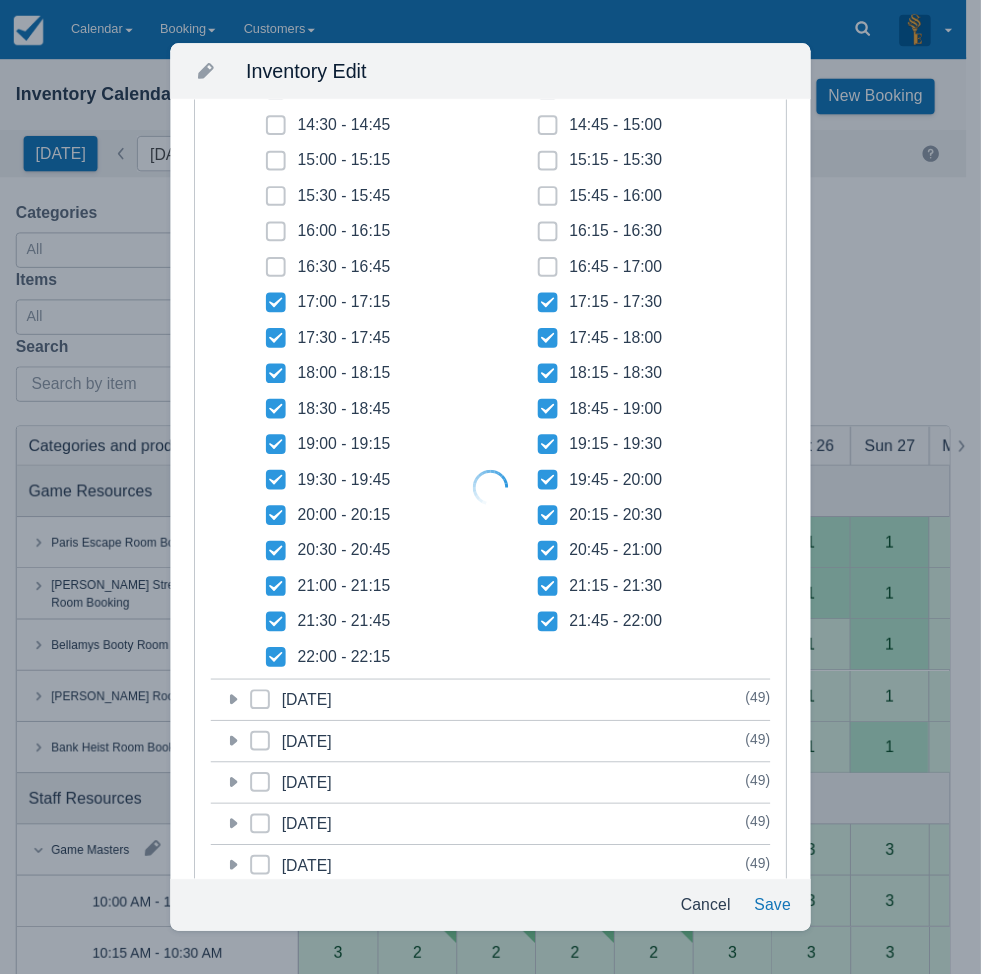 scroll, scrollTop: 350, scrollLeft: 0, axis: vertical 